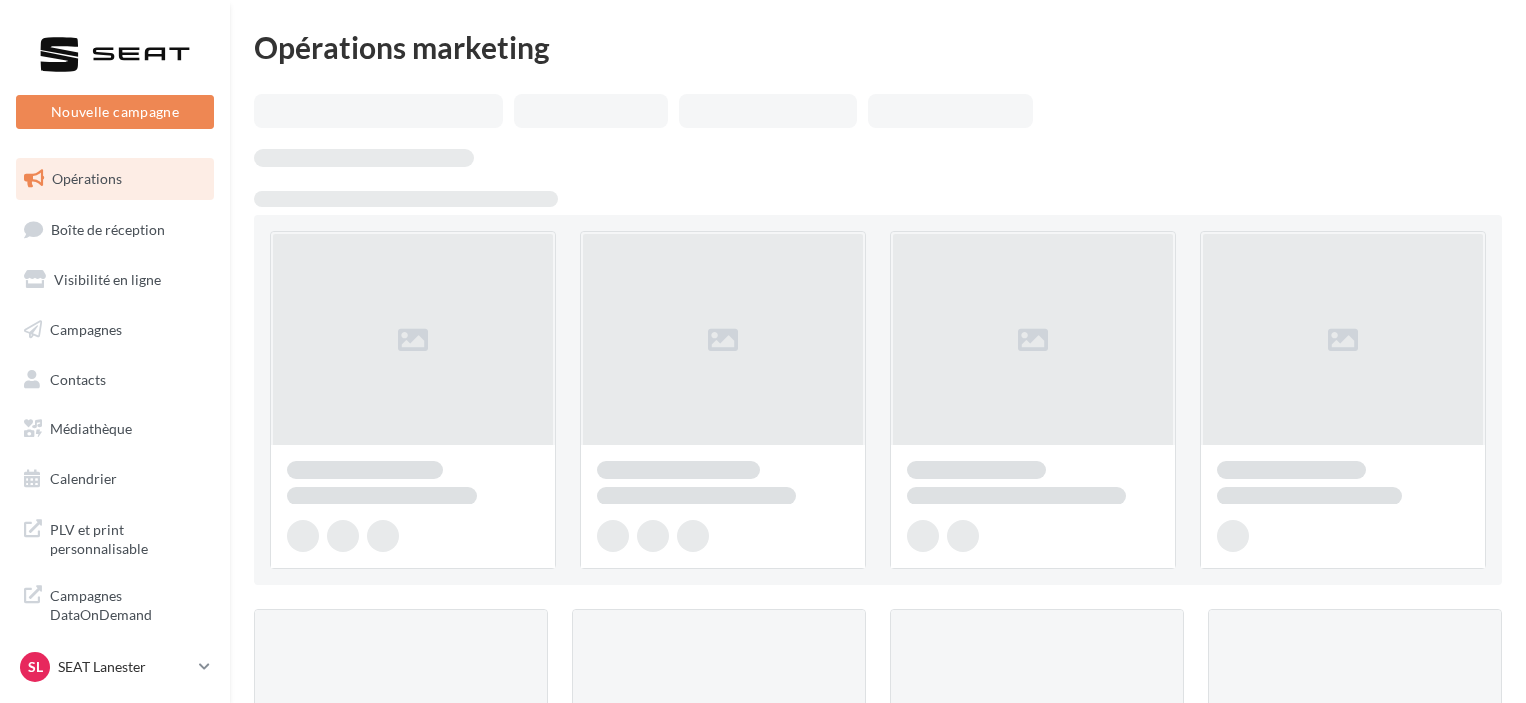 scroll, scrollTop: 0, scrollLeft: 0, axis: both 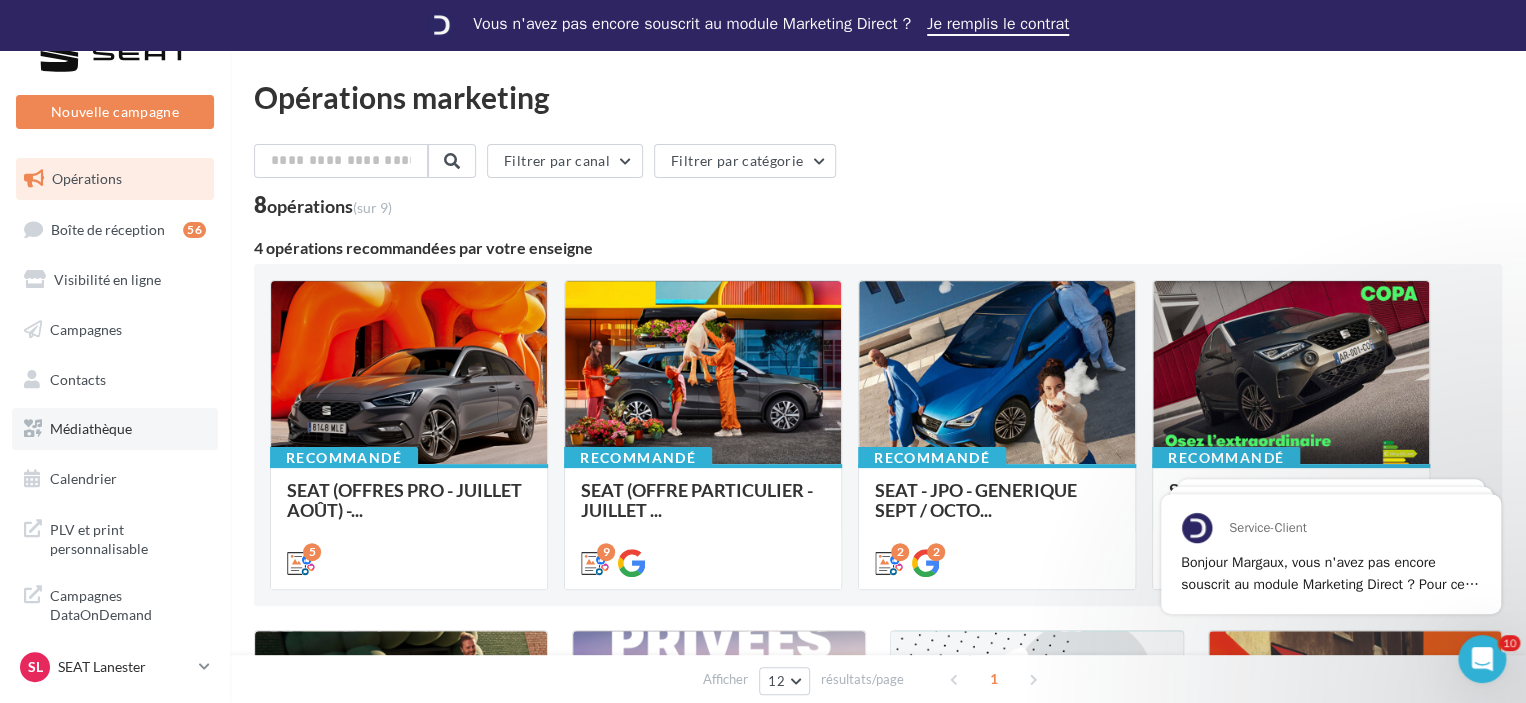 click on "Médiathèque" at bounding box center [91, 428] 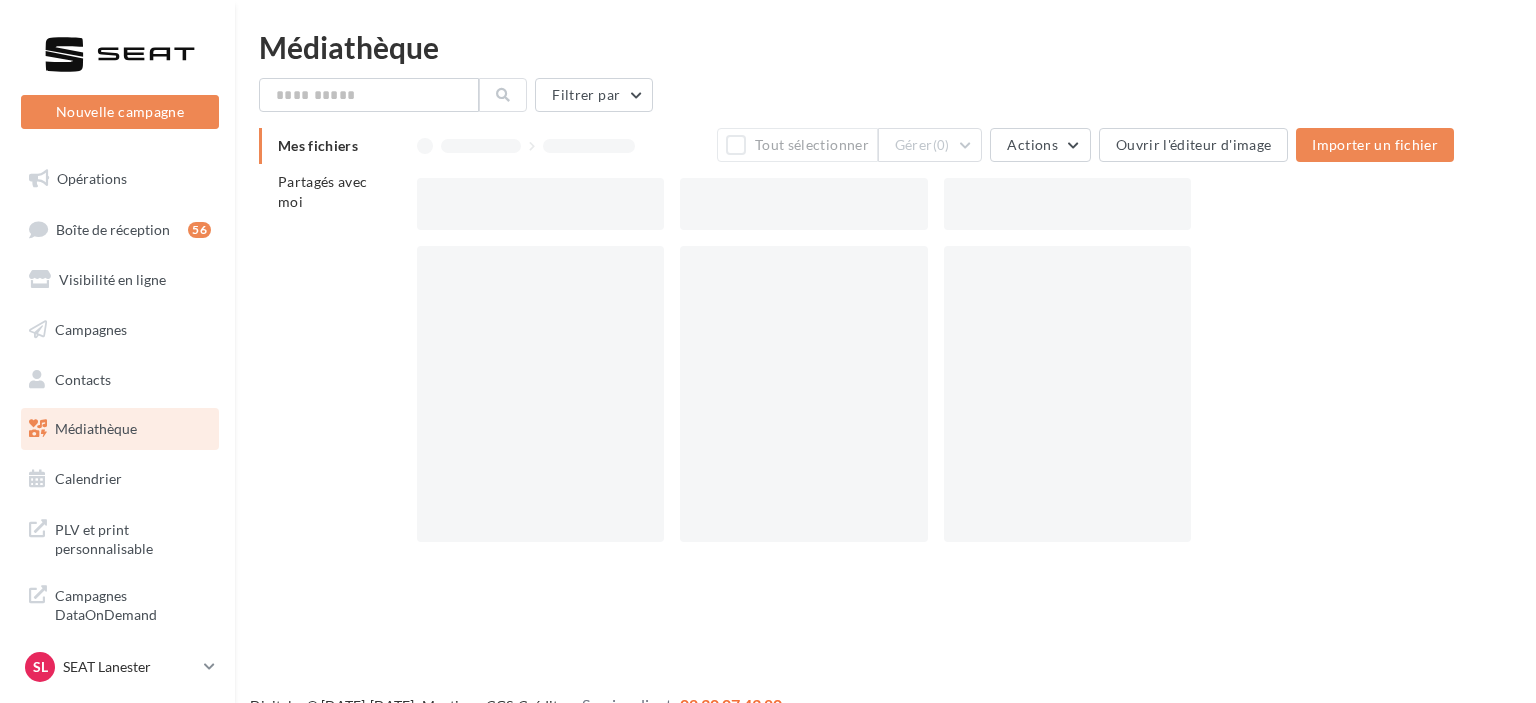 scroll, scrollTop: 0, scrollLeft: 0, axis: both 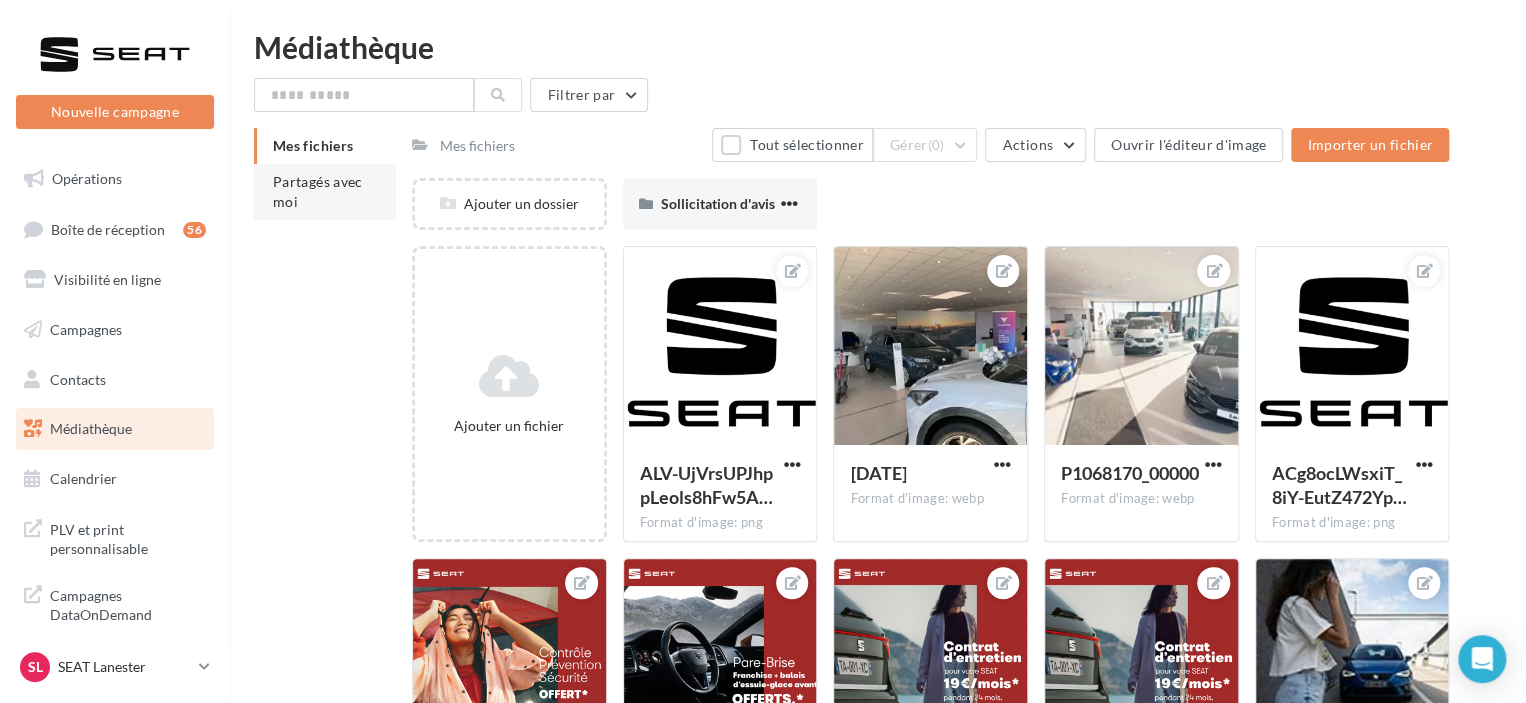 click on "Partagés avec moi" at bounding box center (325, 192) 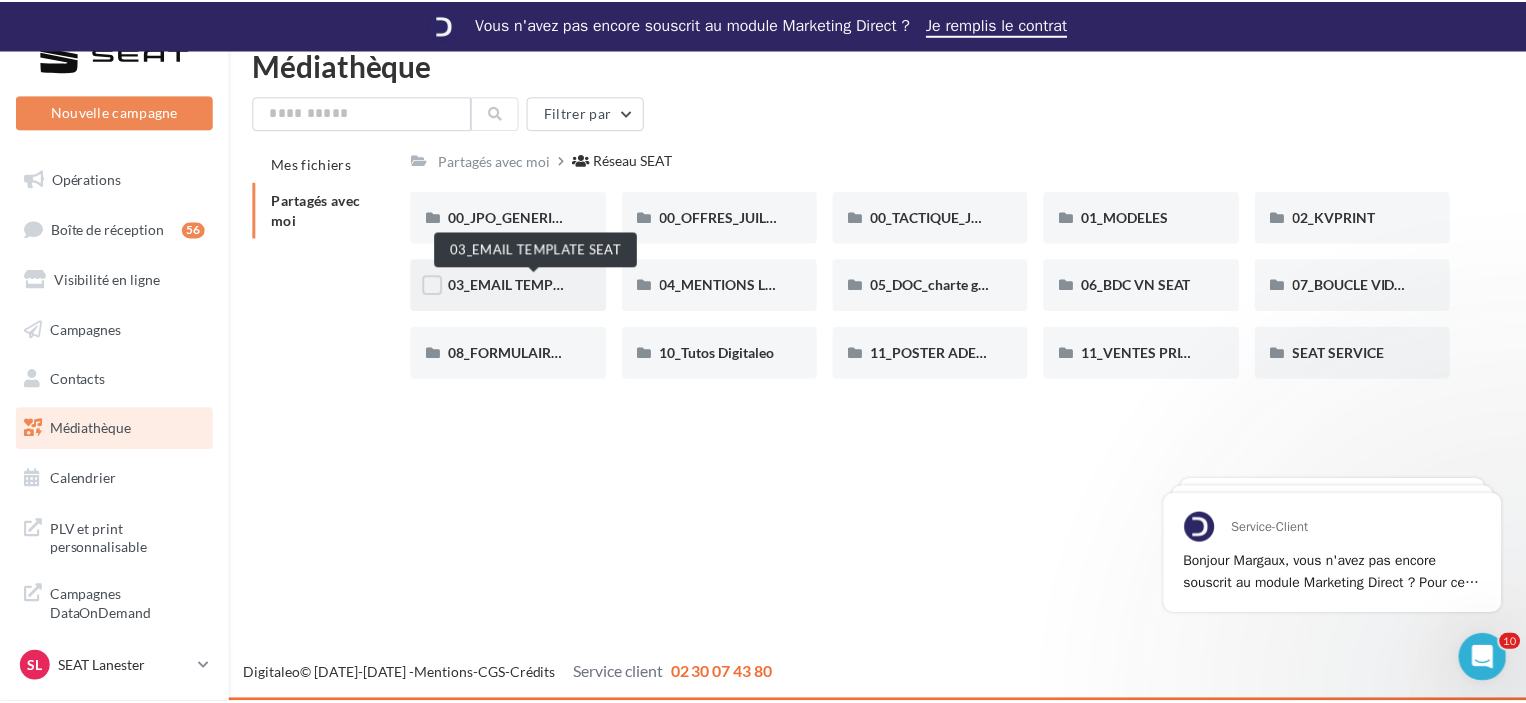 scroll, scrollTop: 0, scrollLeft: 0, axis: both 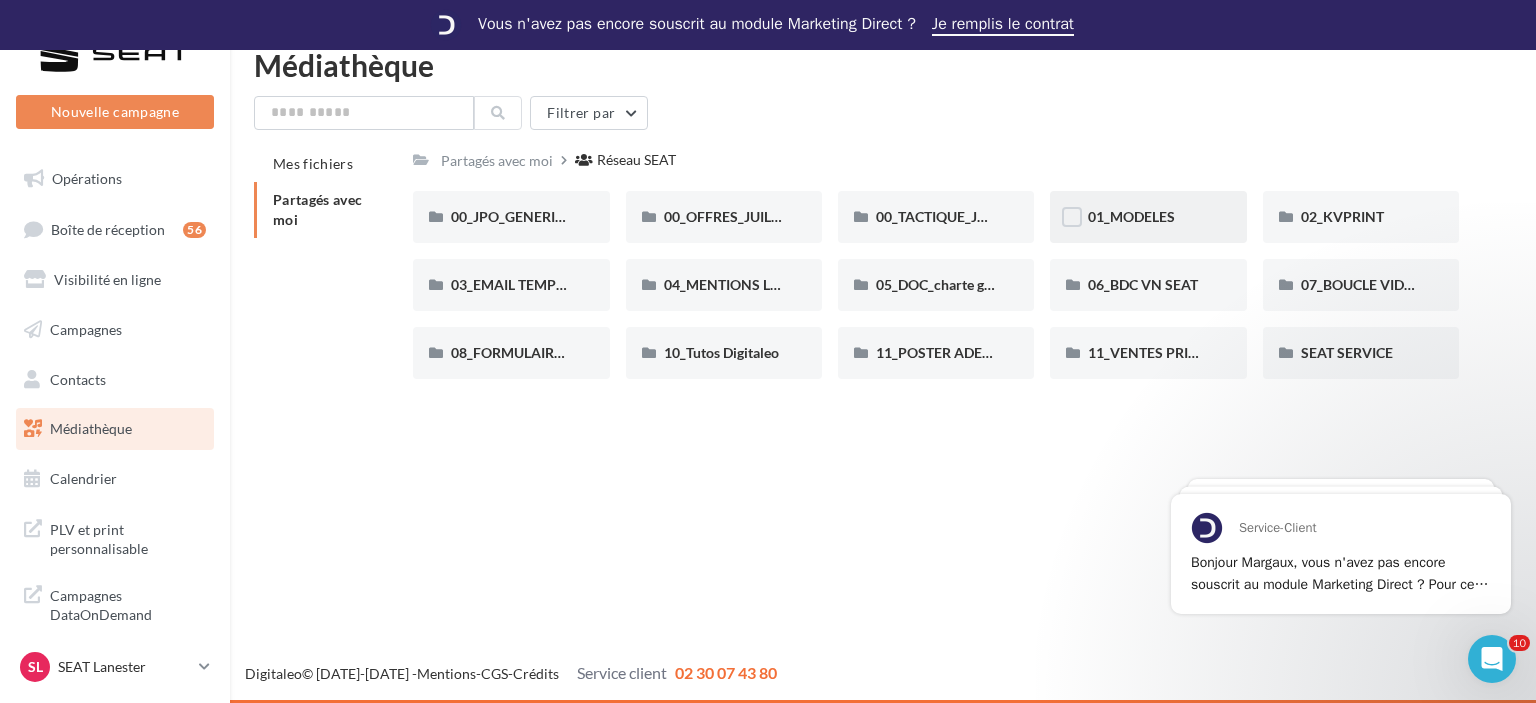 click on "01_MODELES" at bounding box center [1148, 217] 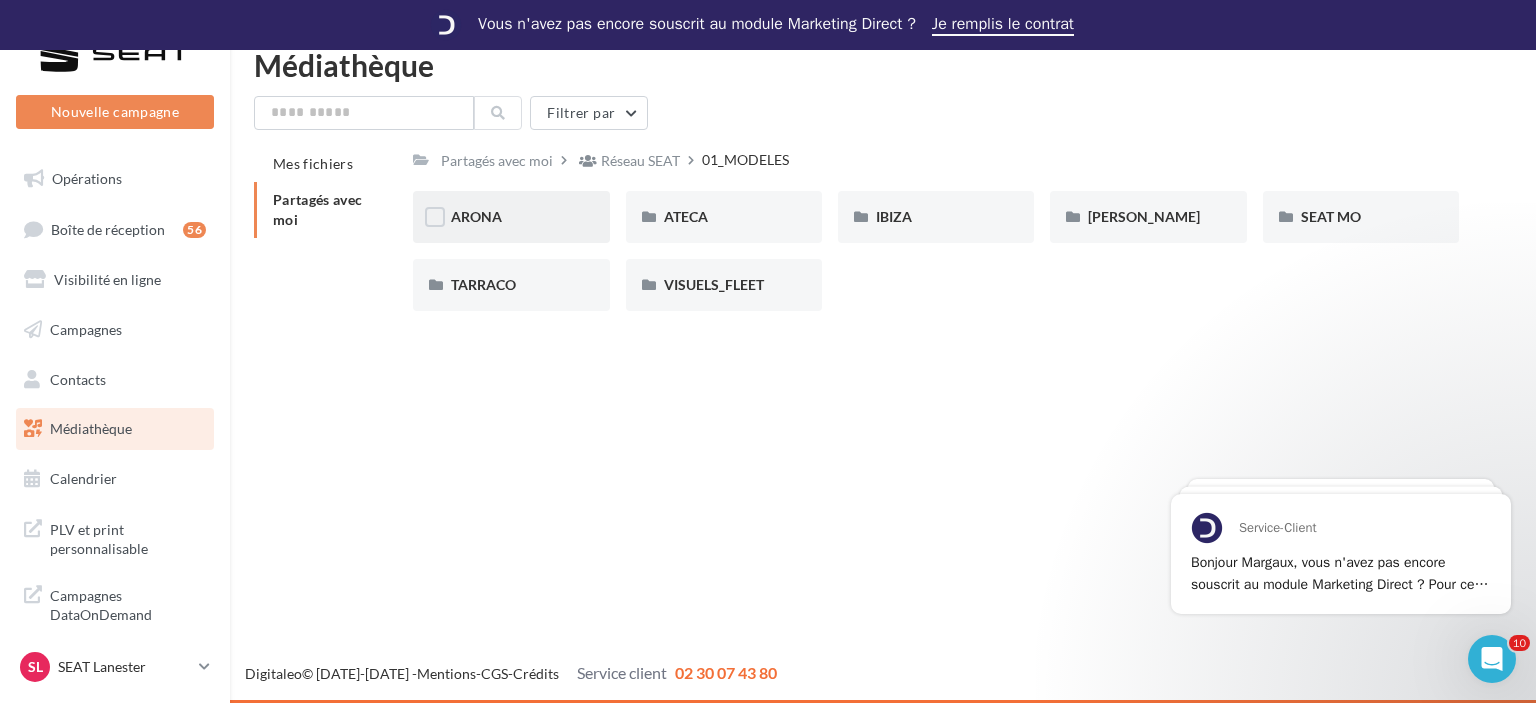 click on "ARONA" at bounding box center [511, 217] 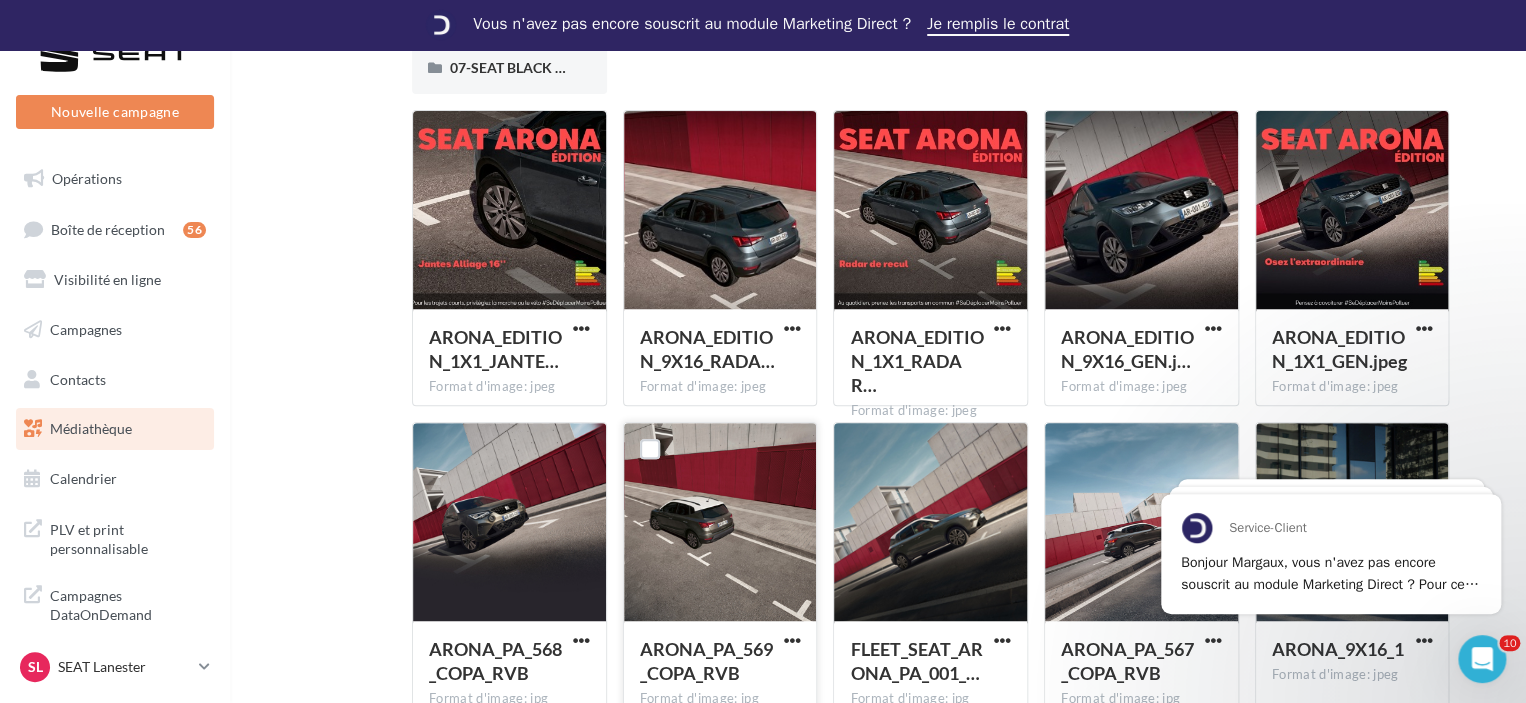 scroll, scrollTop: 216, scrollLeft: 0, axis: vertical 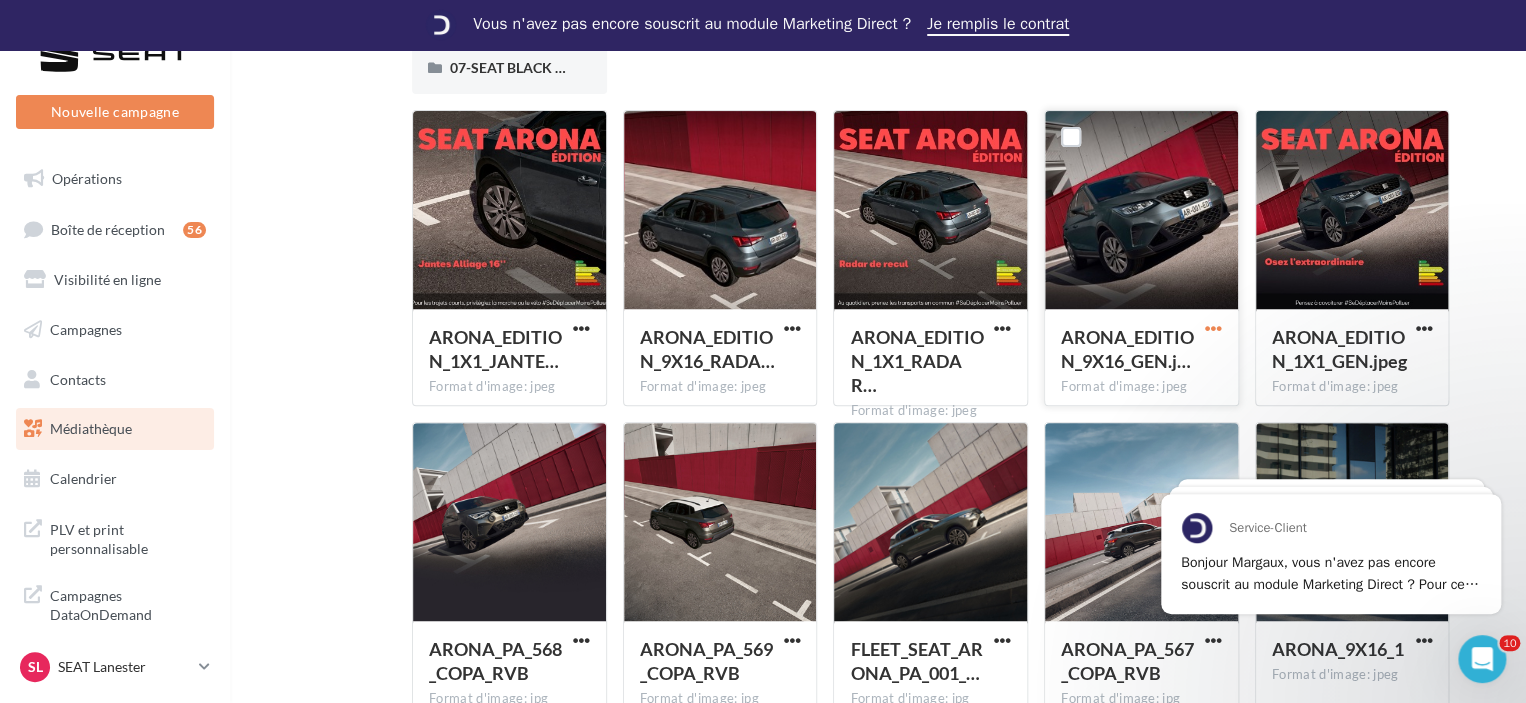 click at bounding box center (1213, 328) 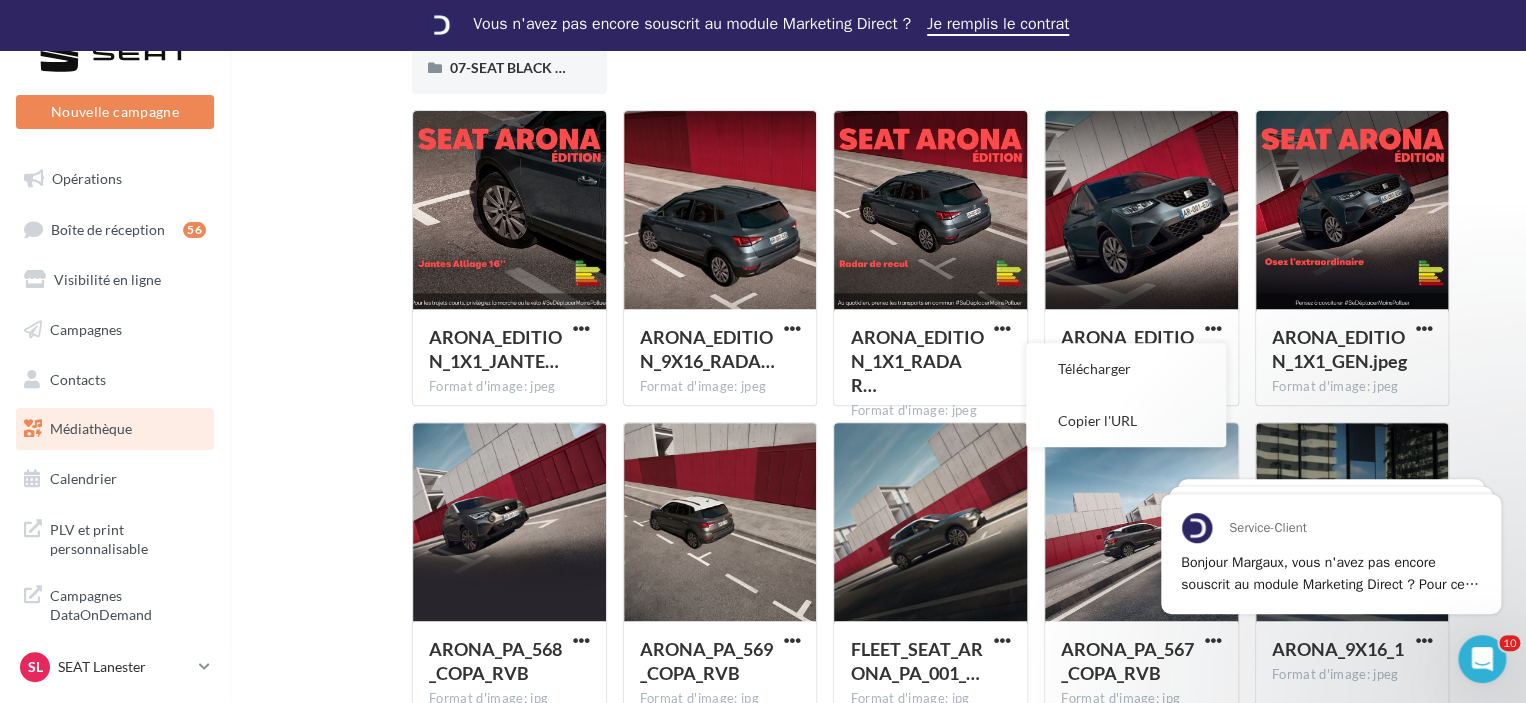 click on "Mes fichiers
Partagés avec moi
Partagés avec moi              Réseau SEAT          01_MODELES          ARONA                   Rs           Partagé par  Réseau SEAT
01-IMAGES            01-IMAGES
02-JANTES DÉTOURÉES            02-JANTES DÉTOURÉES
03-SELLERIES            03-SELLERIES
04-ILLUSTRATIONS            04-ILLUSTRATIONS
05-COULEURS CARROSSERIES            05-COULEURS CARROSSERIES
07-SEAT BLACK EDITIONS            07-SEAT BLACK EDITIONS
ARONA_EDITION_1X1_JANTE…  Format d'image: jpeg                   ARONA_EDITION_1X1_JANTES copie.jpeg" at bounding box center [886, 1424] 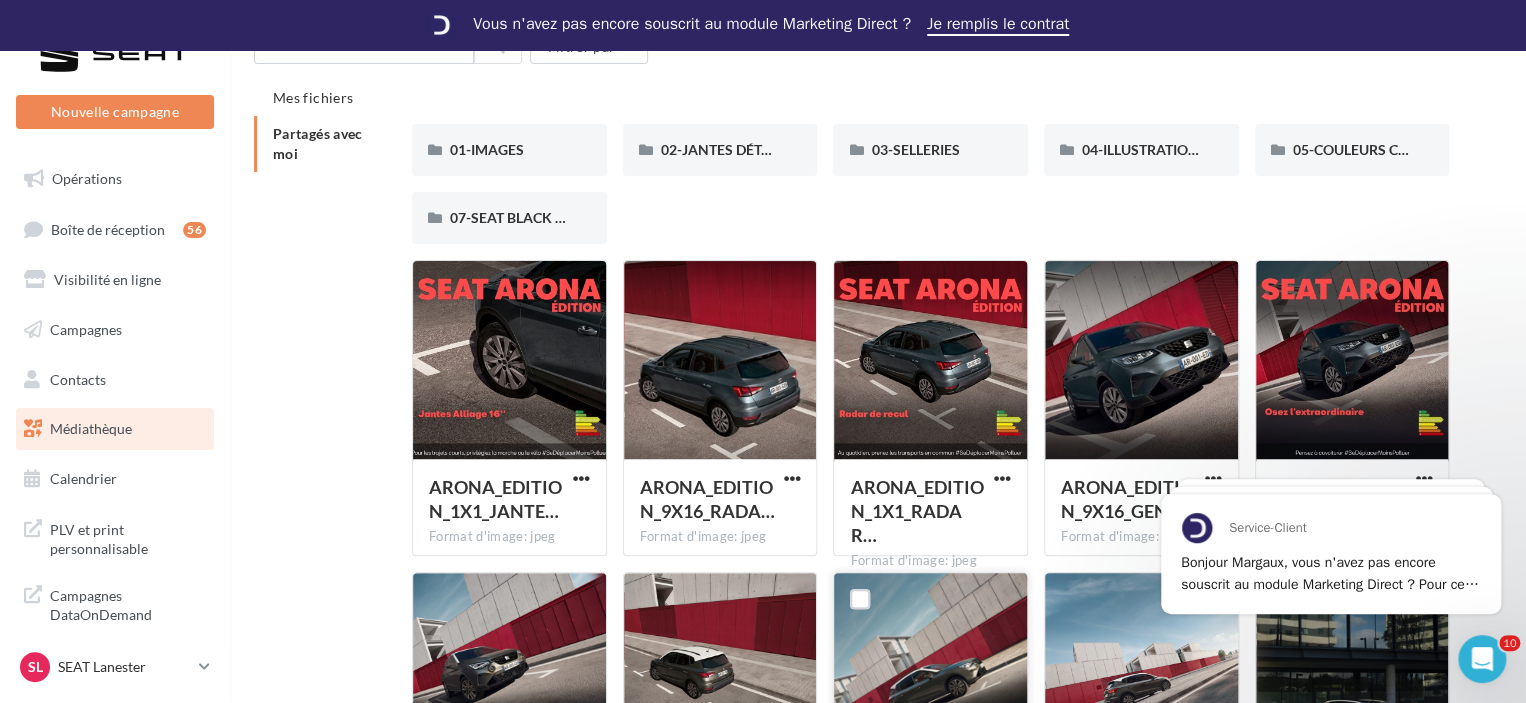 scroll, scrollTop: 200, scrollLeft: 0, axis: vertical 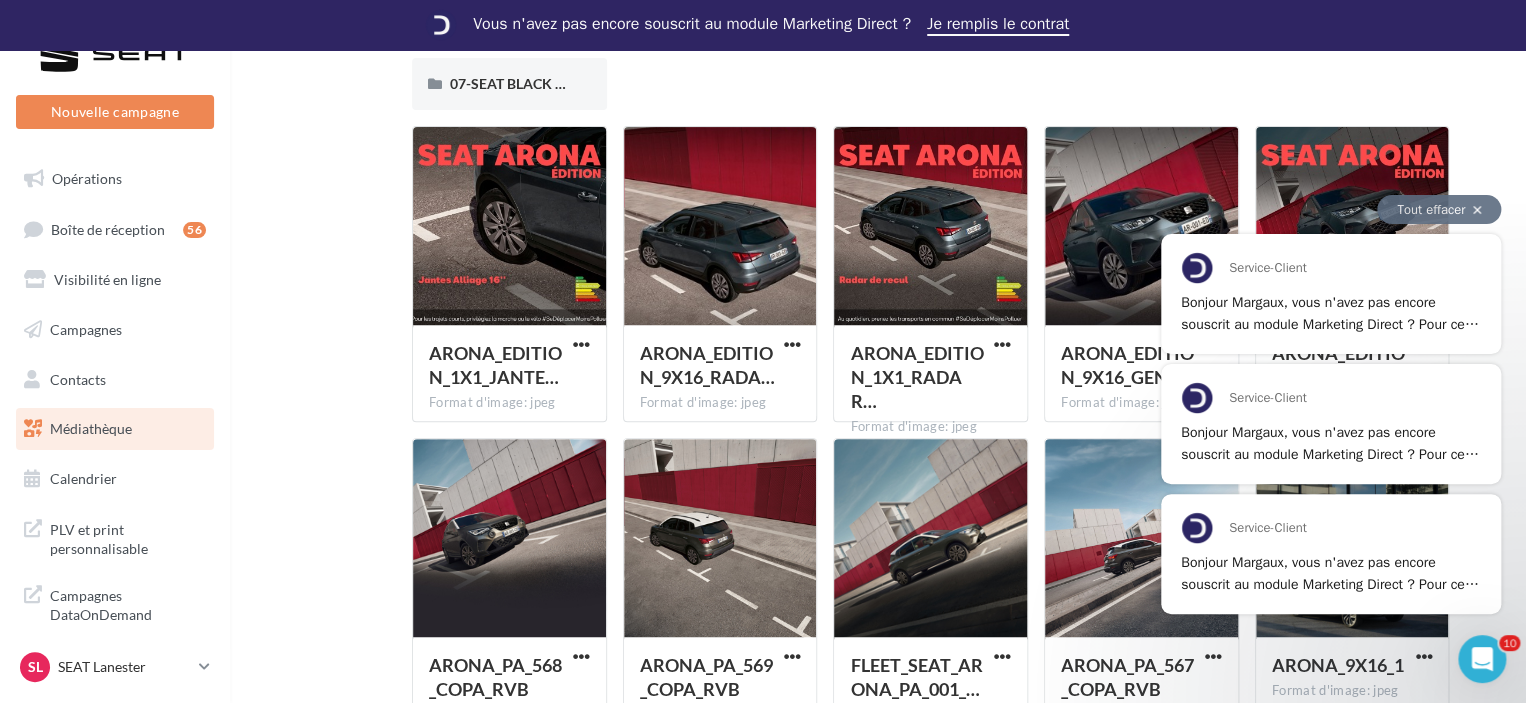 click at bounding box center (1477, 210) 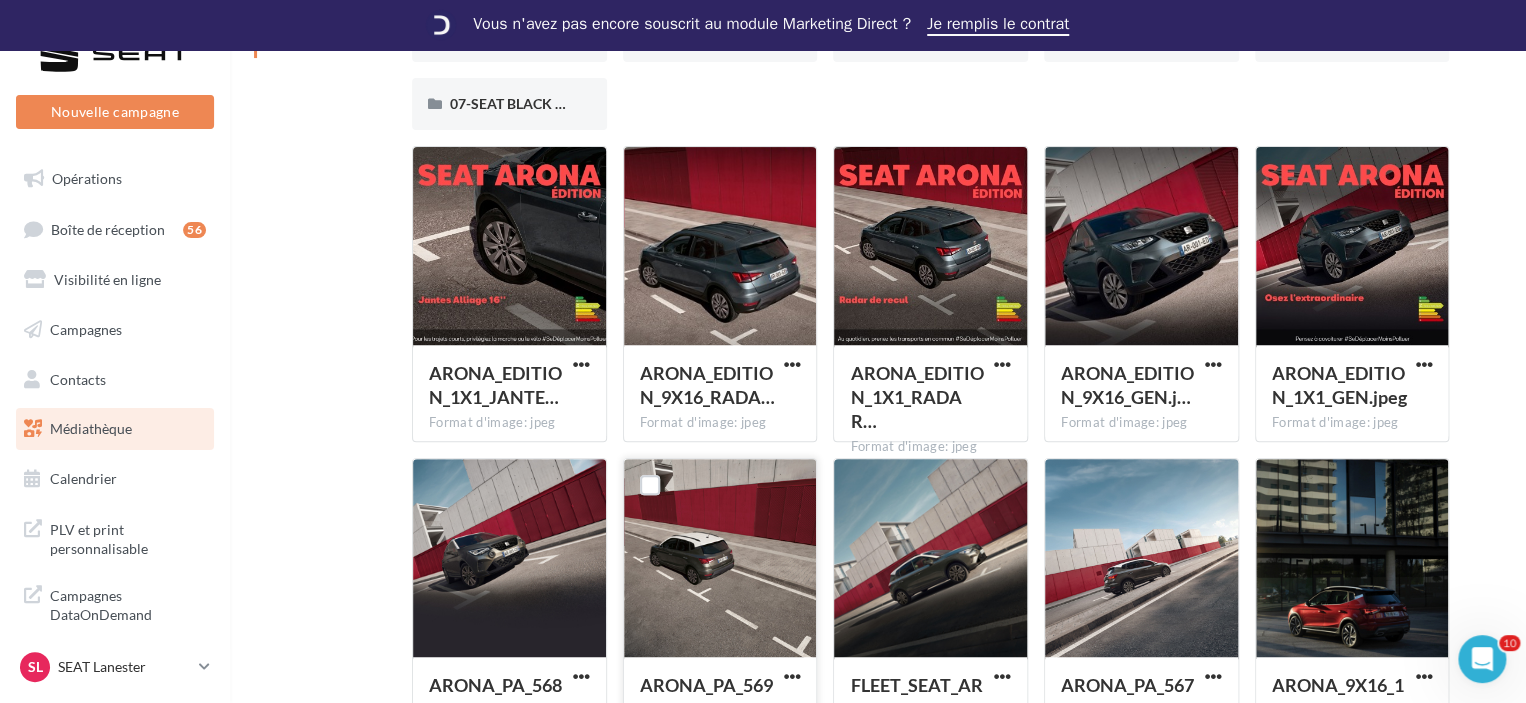 scroll, scrollTop: 300, scrollLeft: 0, axis: vertical 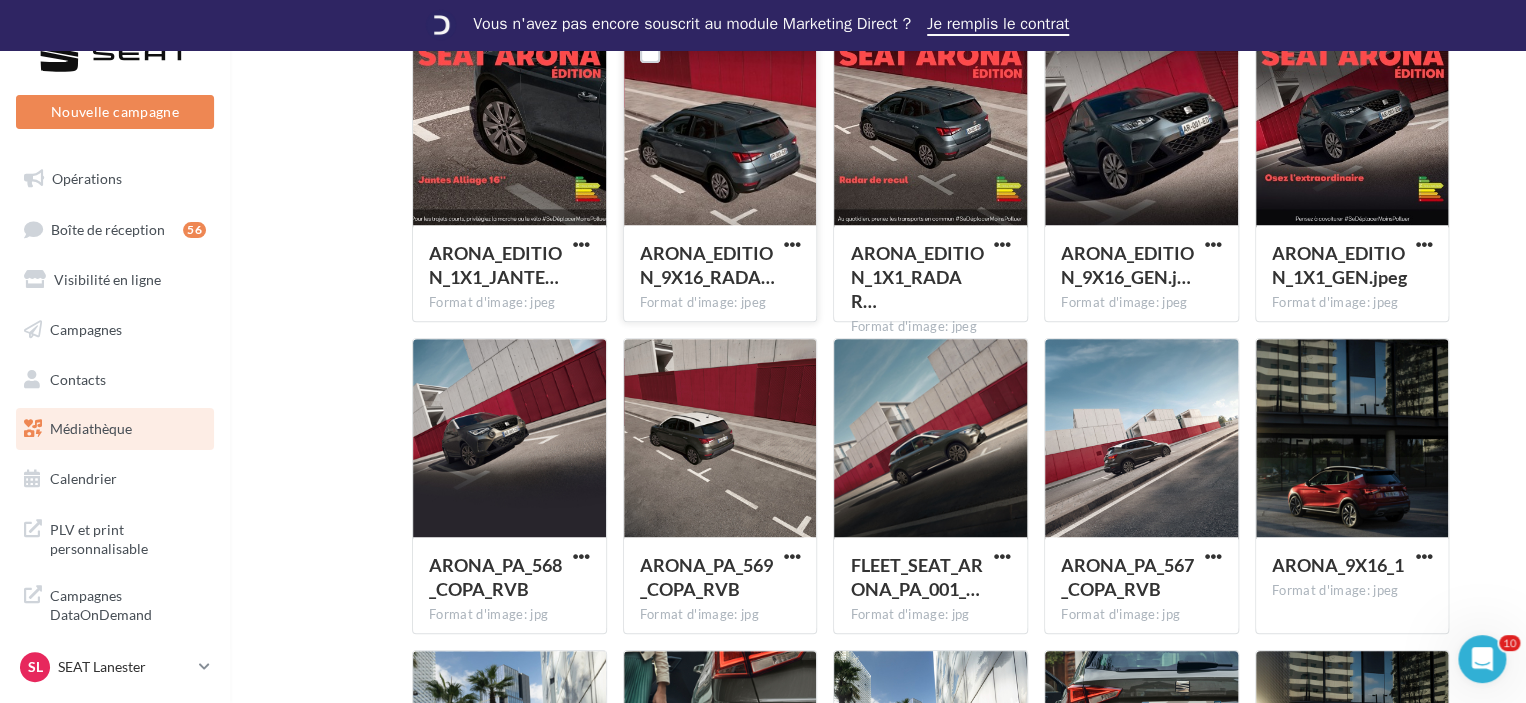 click at bounding box center (791, 246) 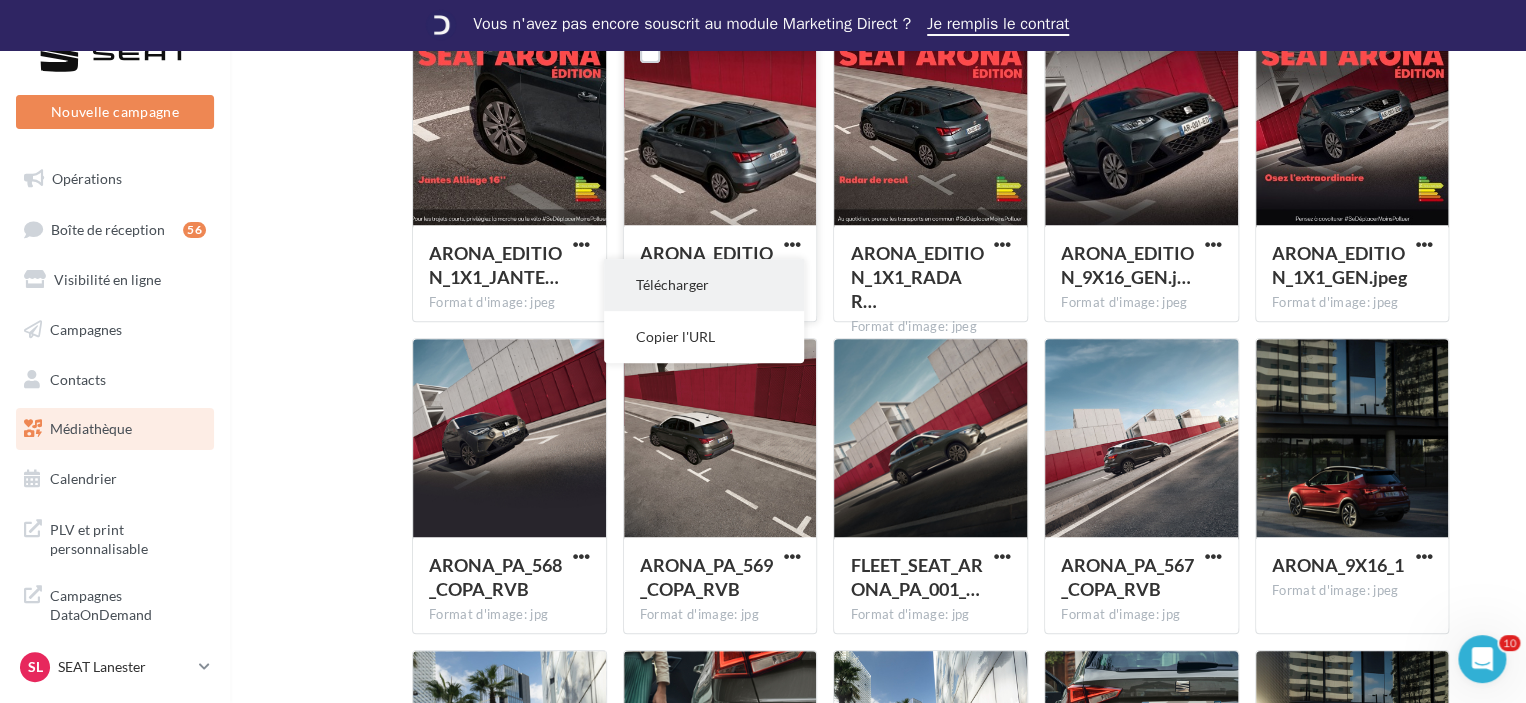 click on "Télécharger" at bounding box center (704, 285) 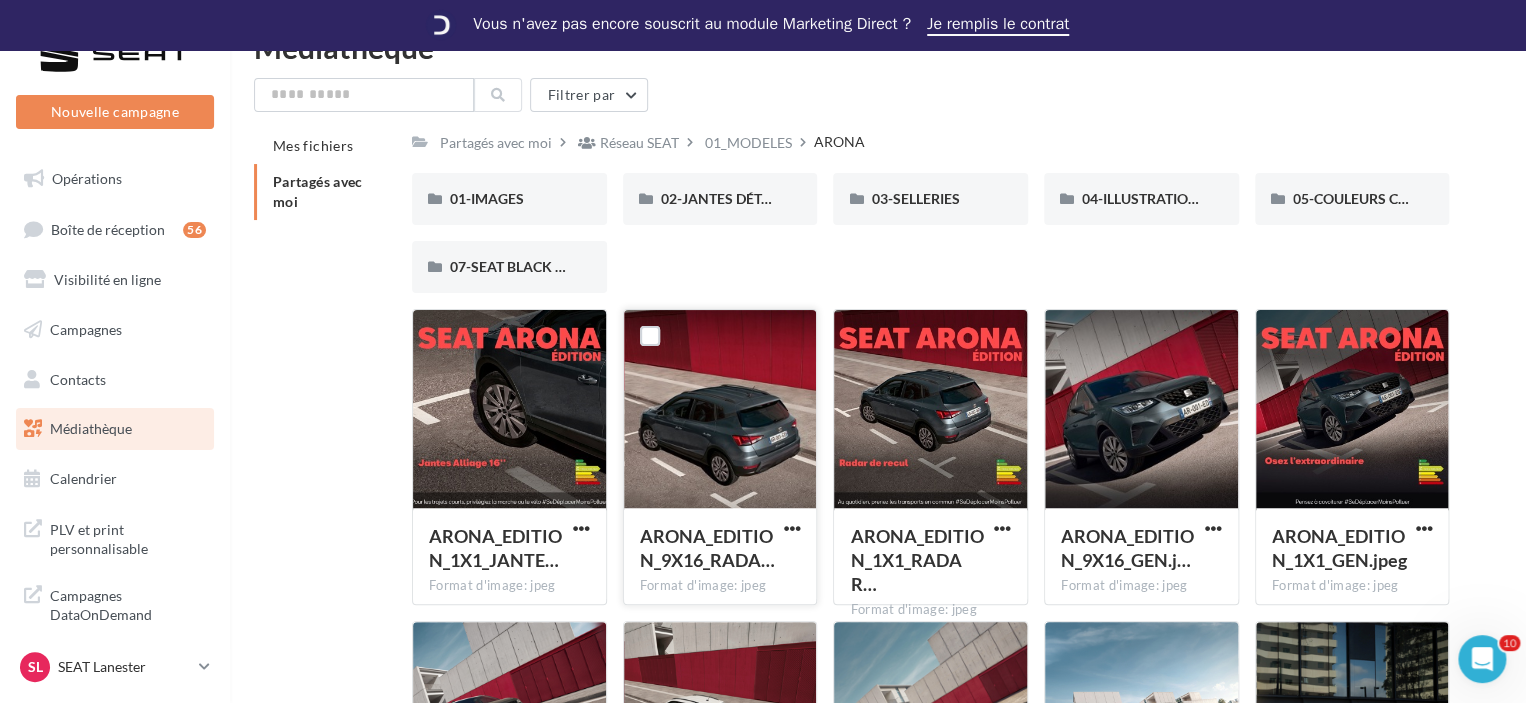 scroll, scrollTop: 0, scrollLeft: 0, axis: both 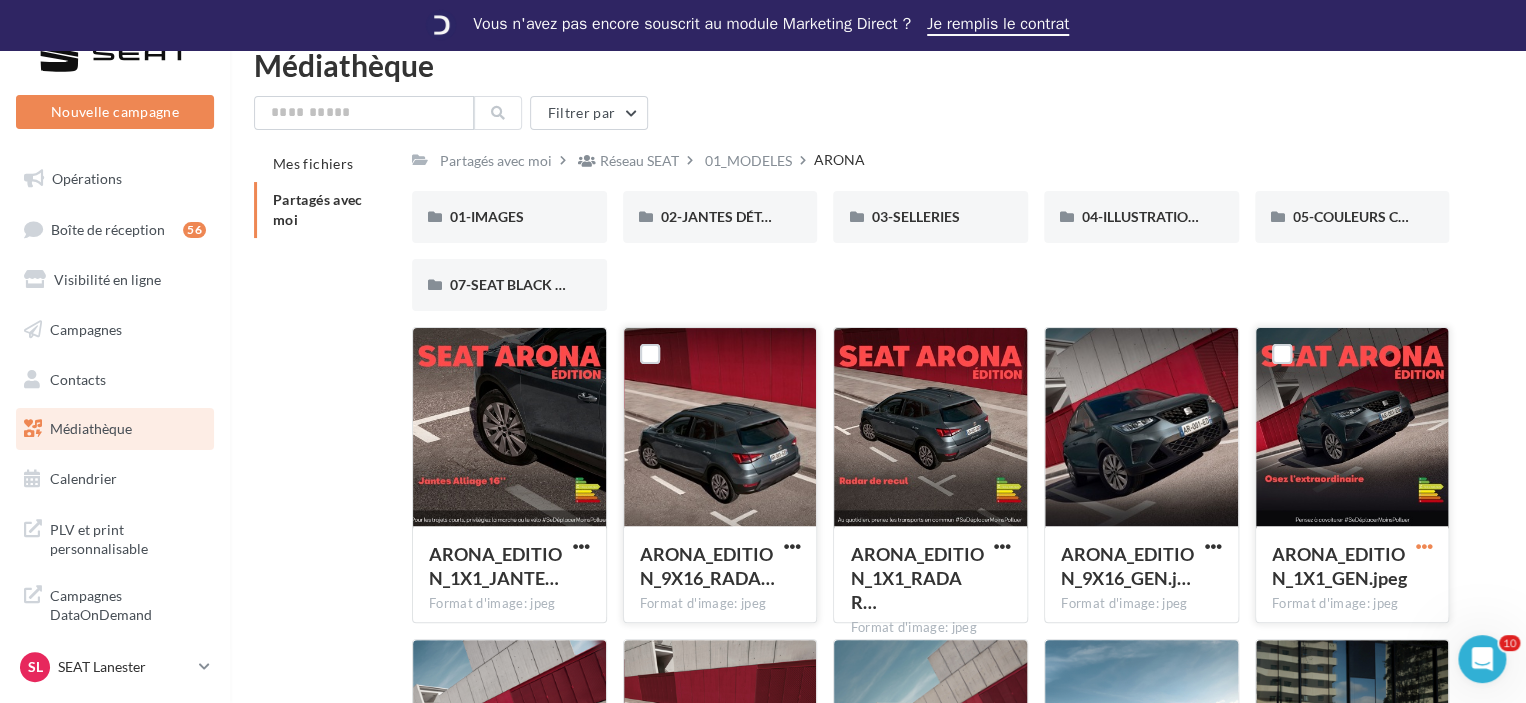 click at bounding box center (1423, 546) 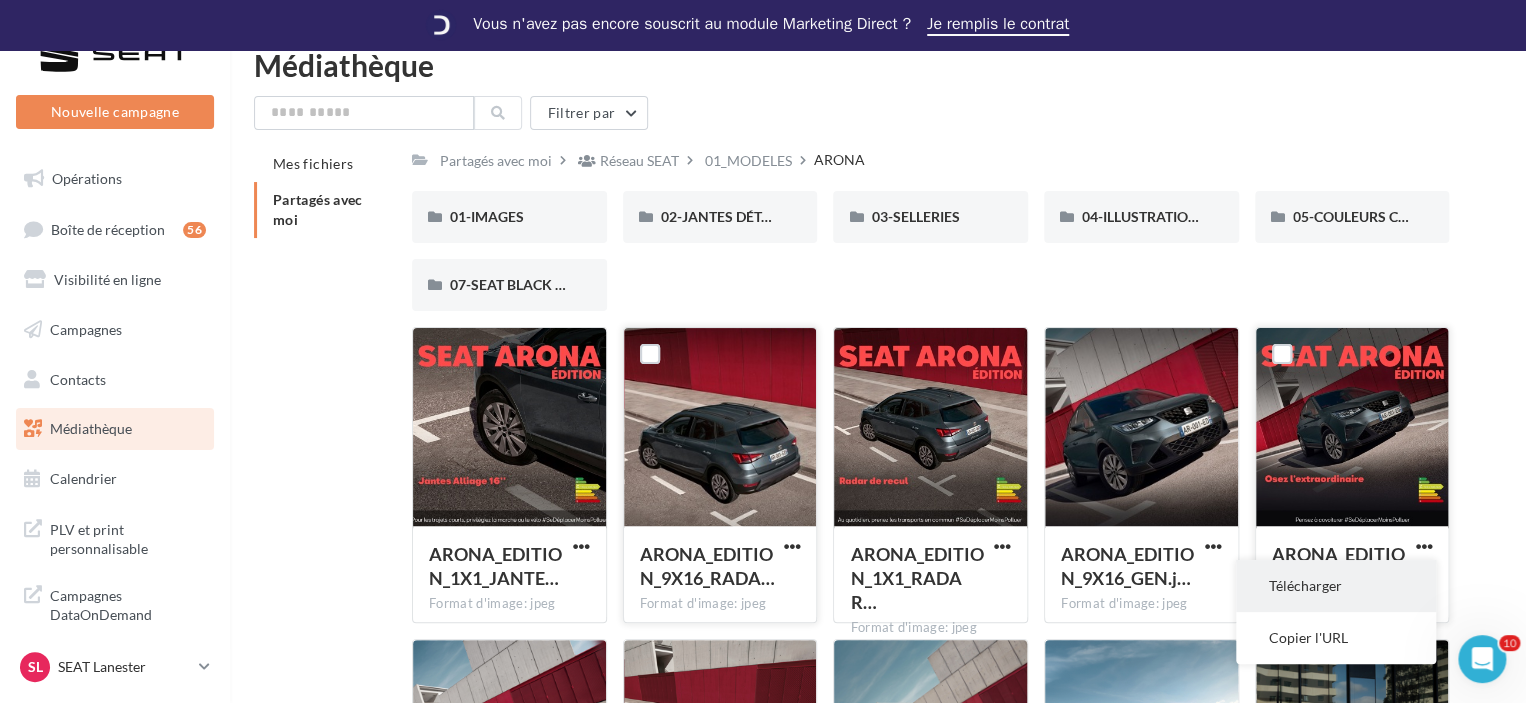 click on "Télécharger" at bounding box center (1336, 586) 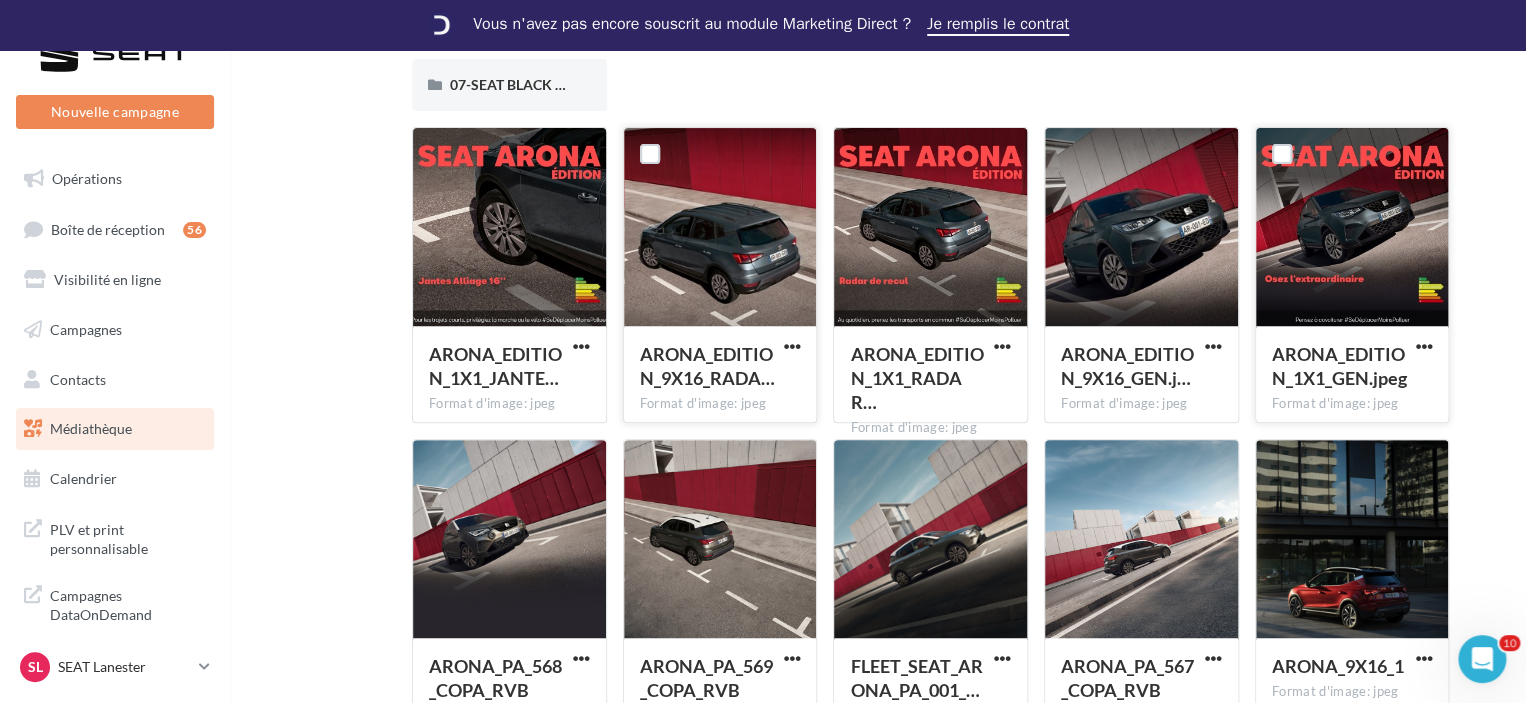 scroll, scrollTop: 0, scrollLeft: 0, axis: both 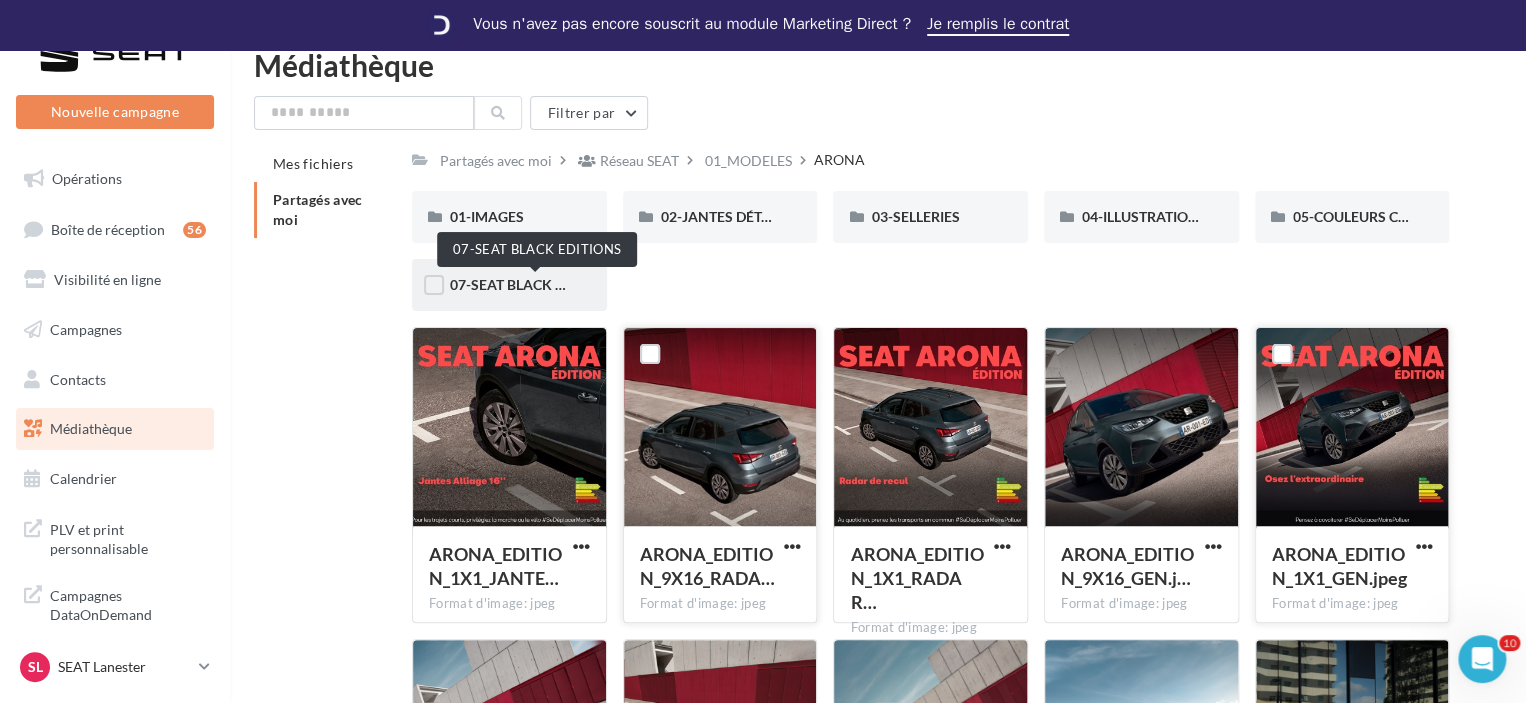 click on "07-SEAT BLACK EDITIONS" at bounding box center (534, 284) 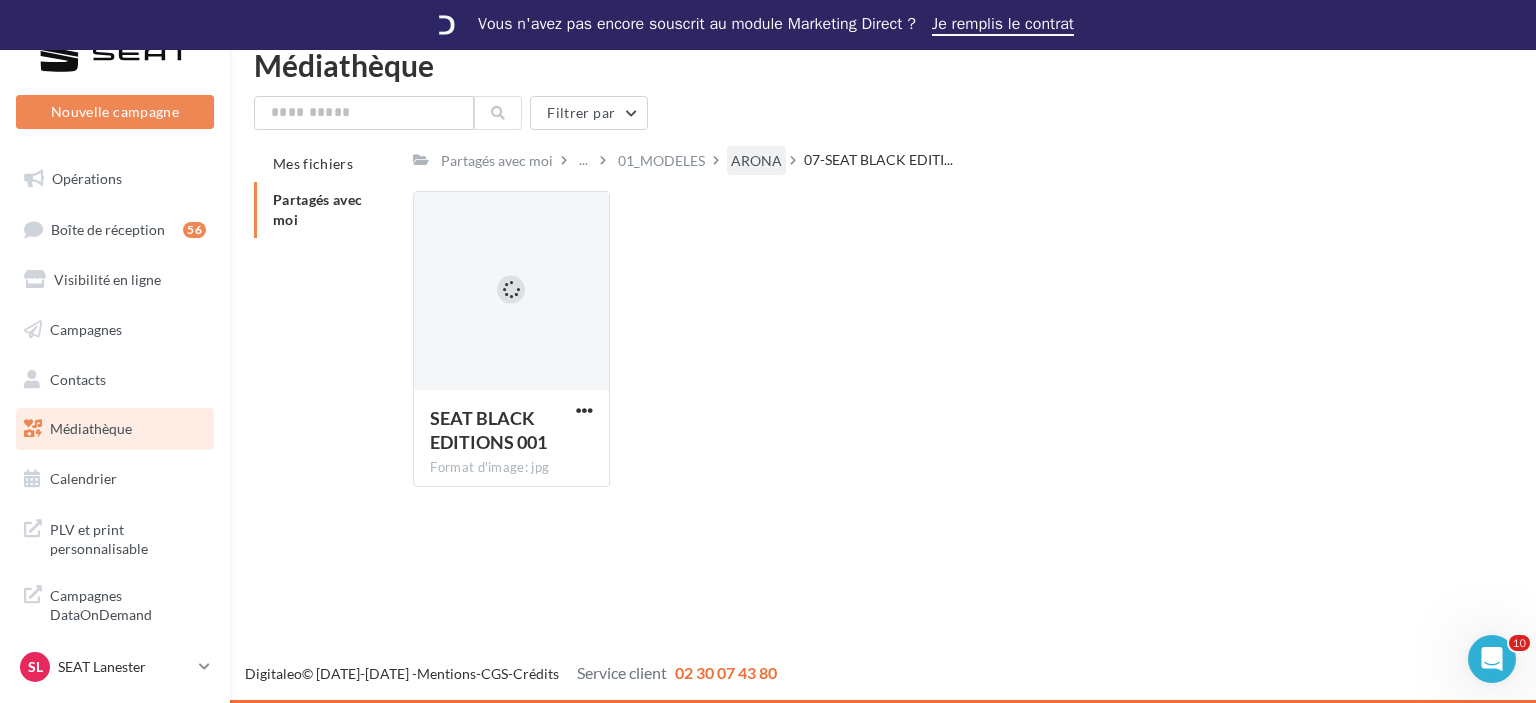 click on "ARONA" at bounding box center (756, 161) 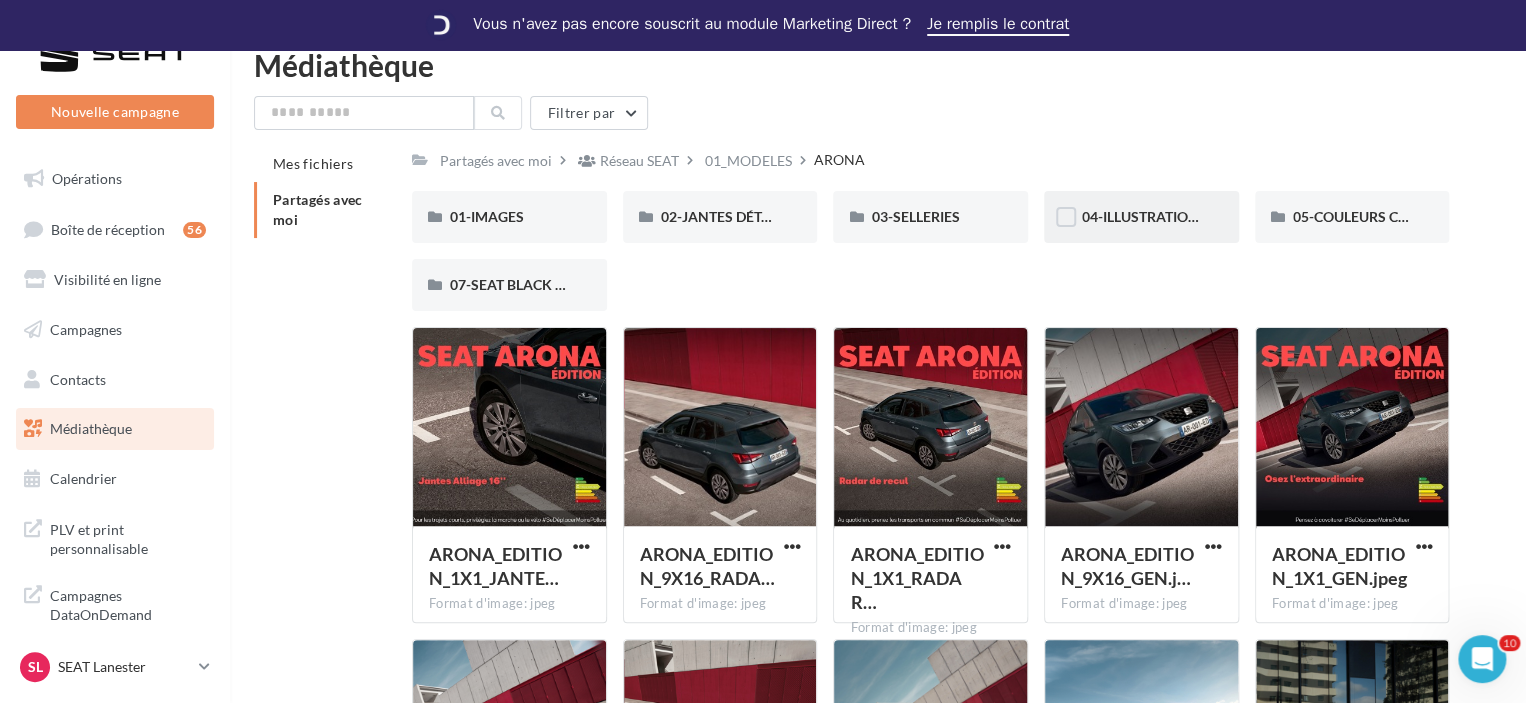 click on "04-ILLUSTRATIONS" at bounding box center (1141, 217) 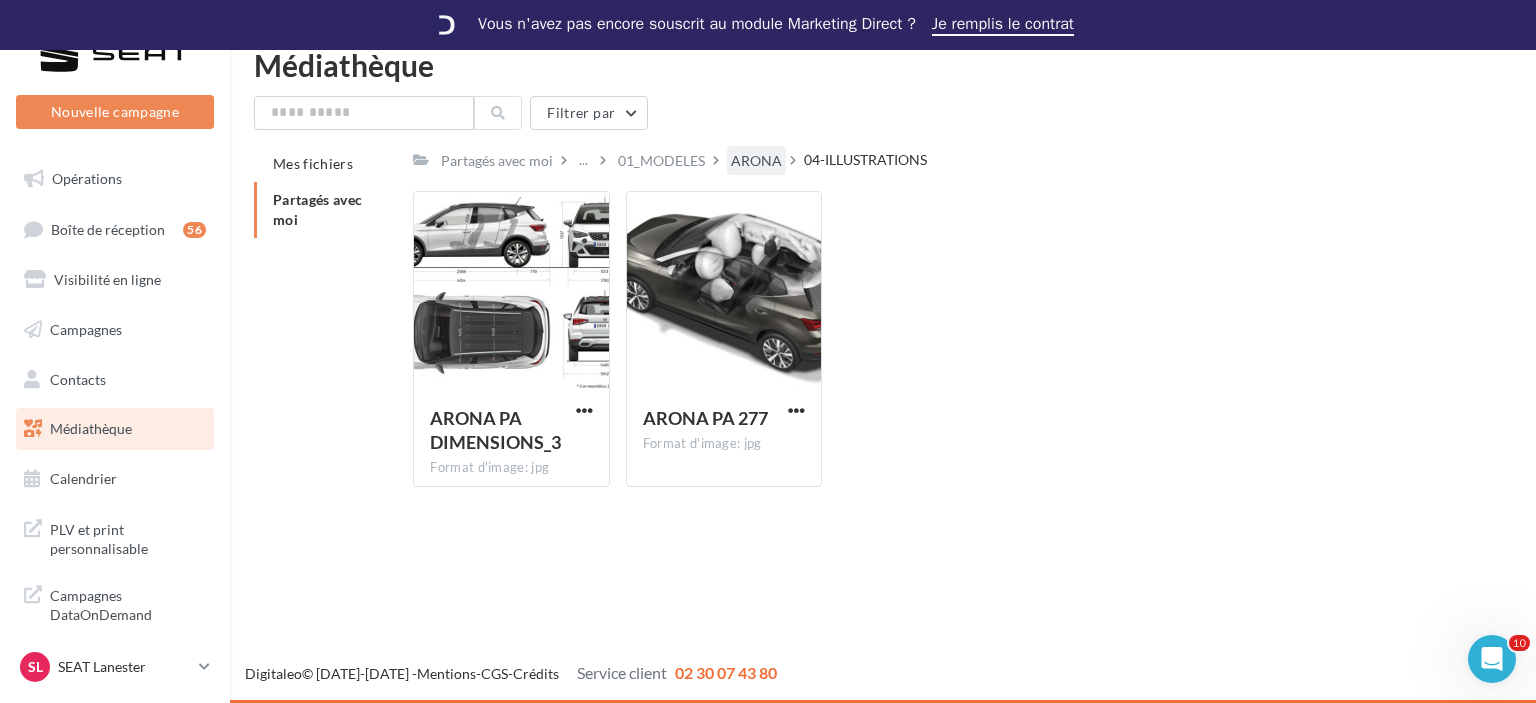 click on "ARONA" at bounding box center (756, 160) 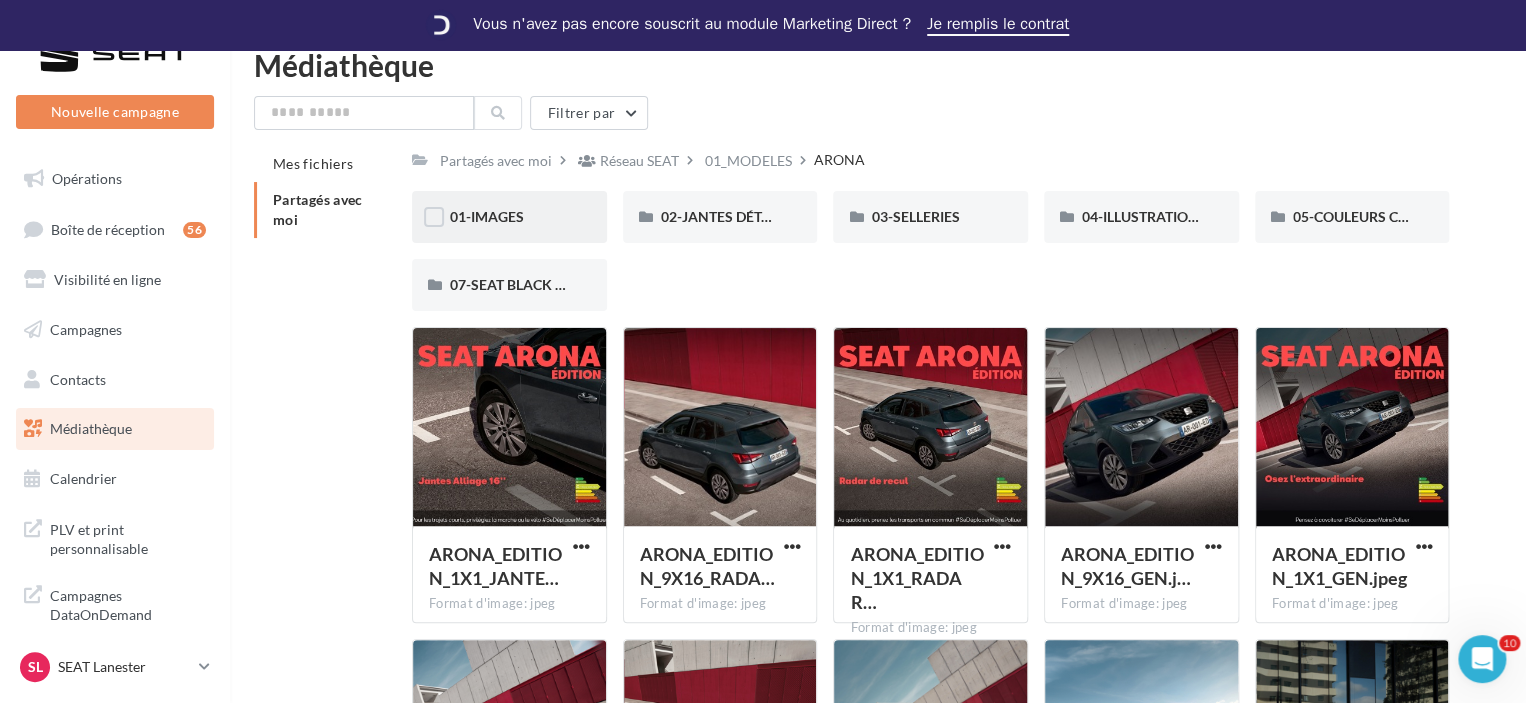 click on "01-IMAGES" at bounding box center [509, 217] 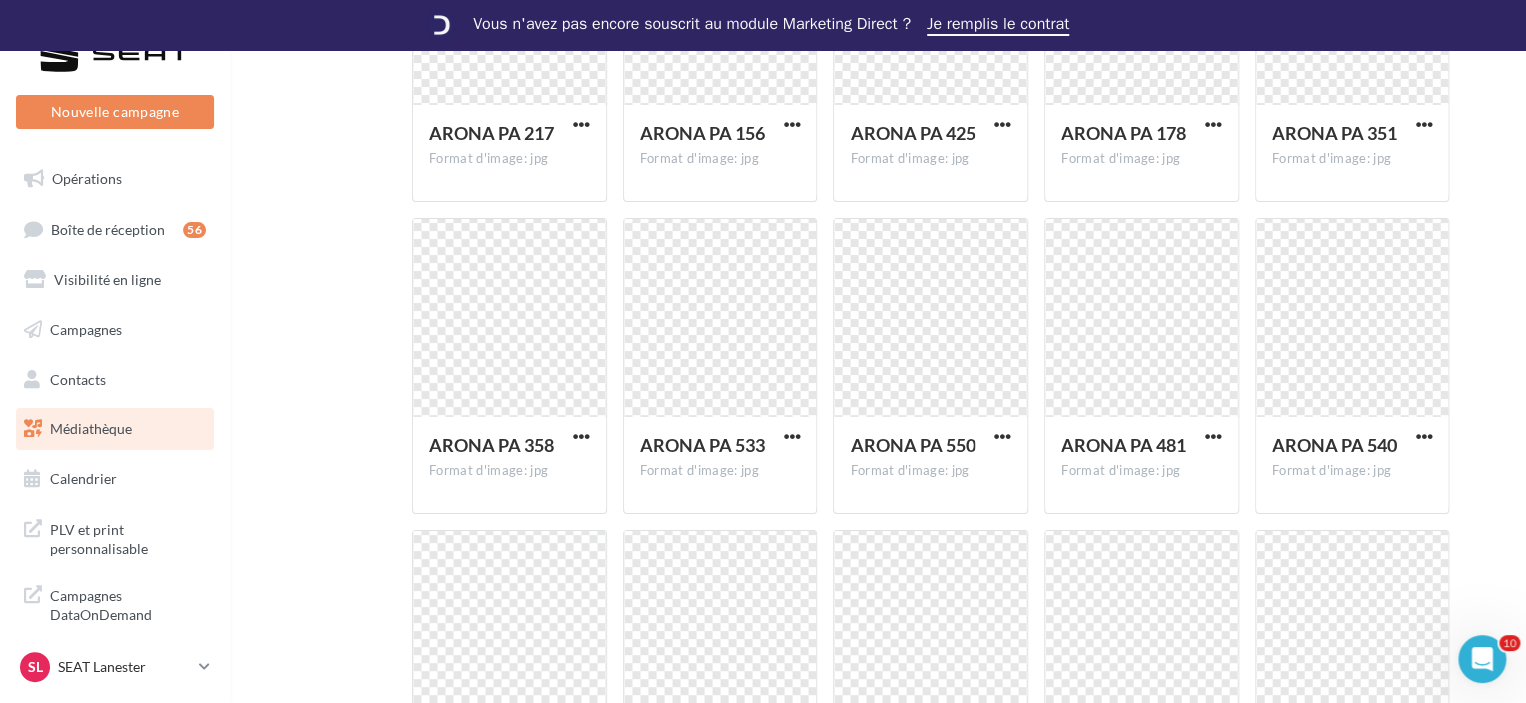 scroll, scrollTop: 7160, scrollLeft: 0, axis: vertical 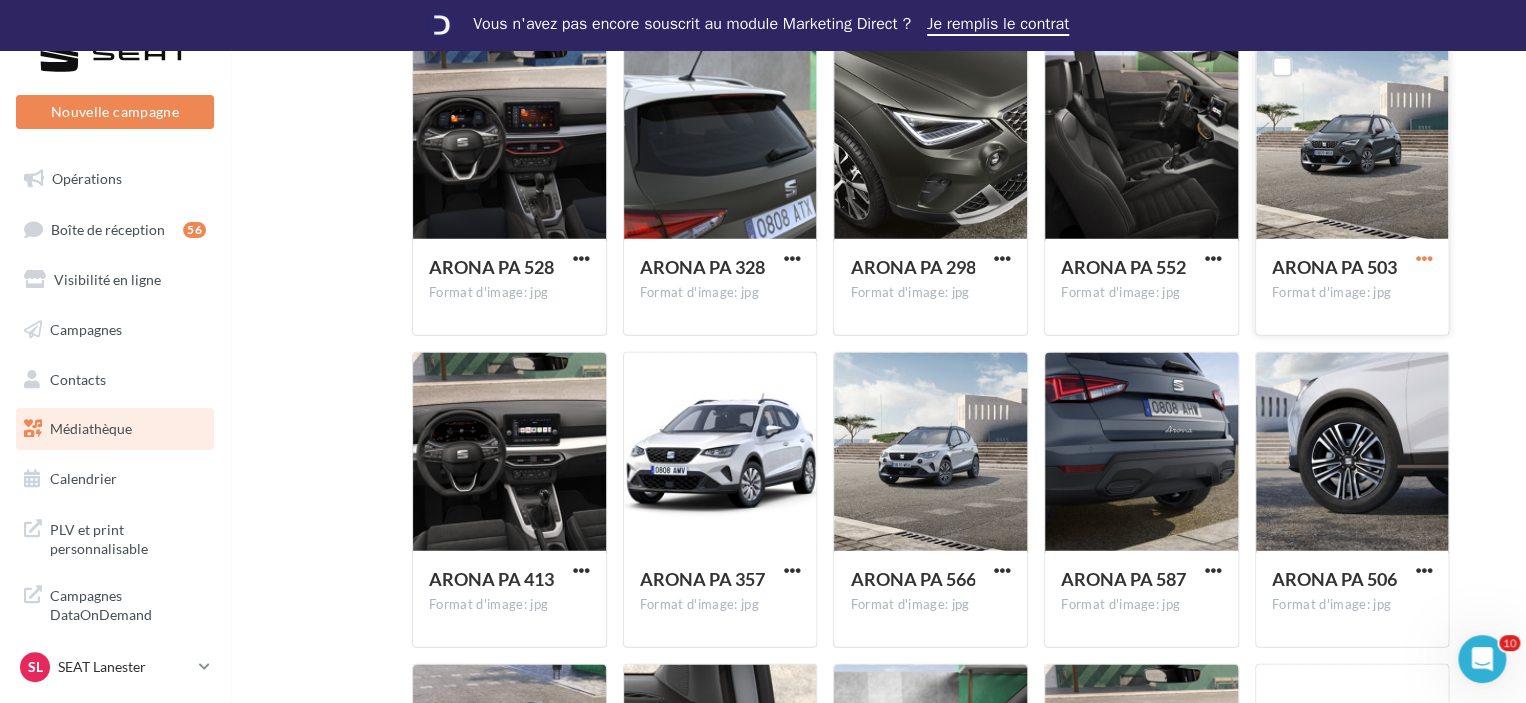 click at bounding box center [1423, 258] 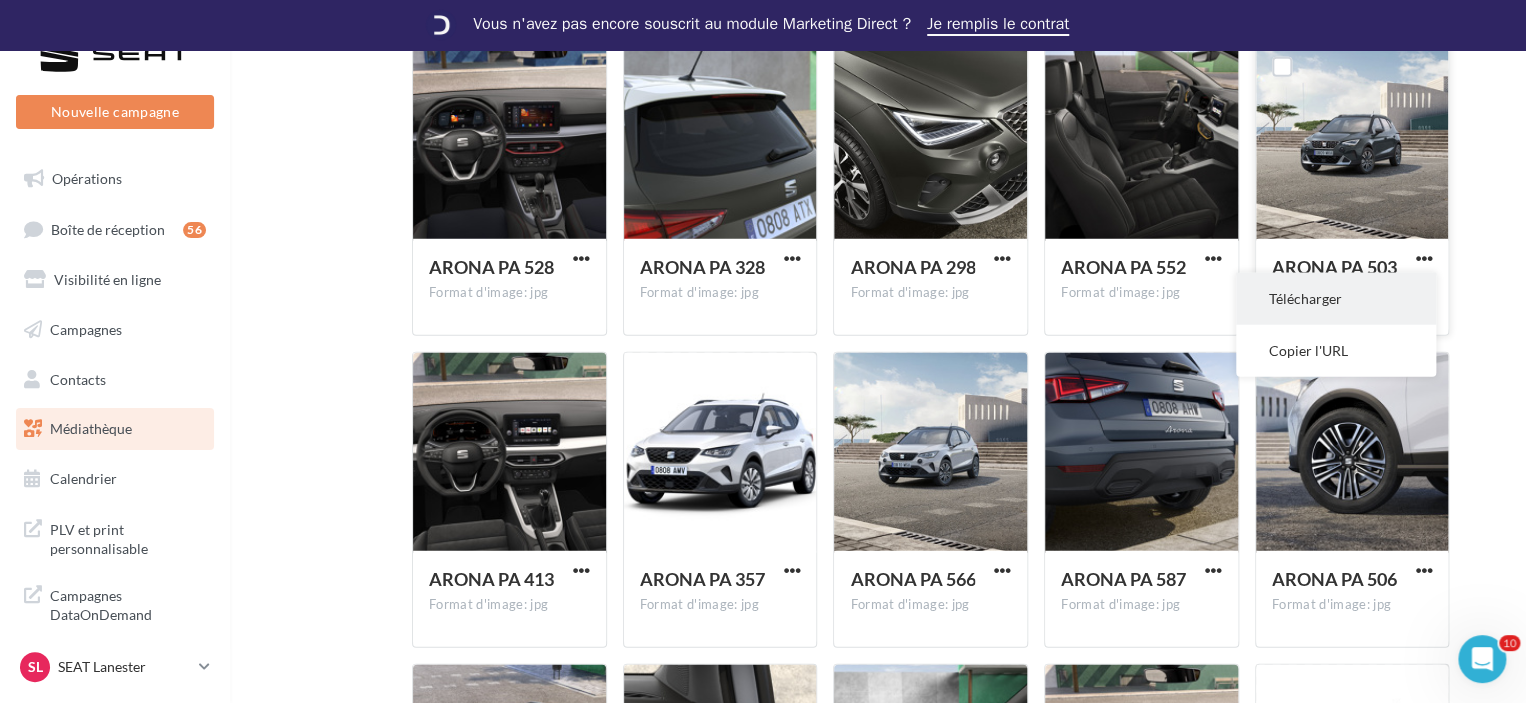 click on "Télécharger" at bounding box center (1336, 299) 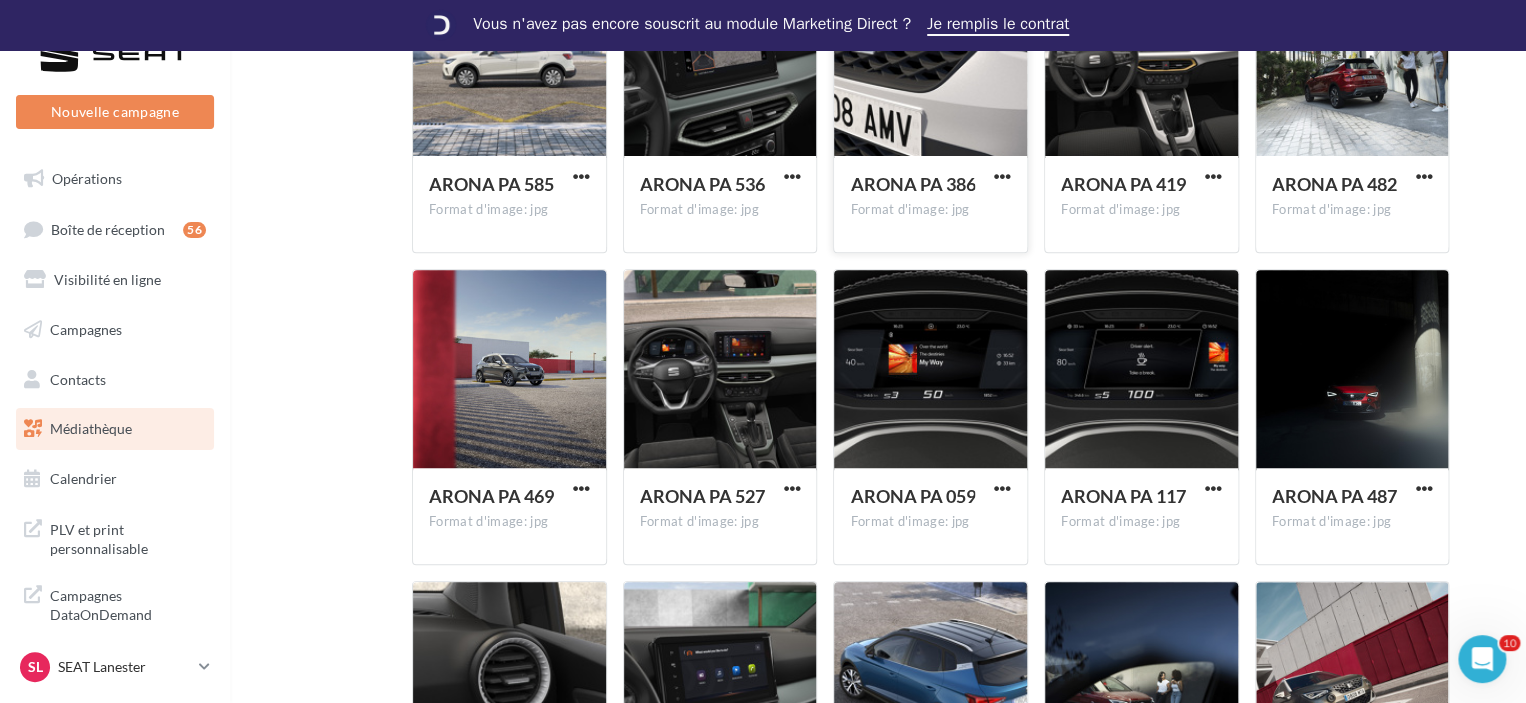 scroll, scrollTop: 0, scrollLeft: 0, axis: both 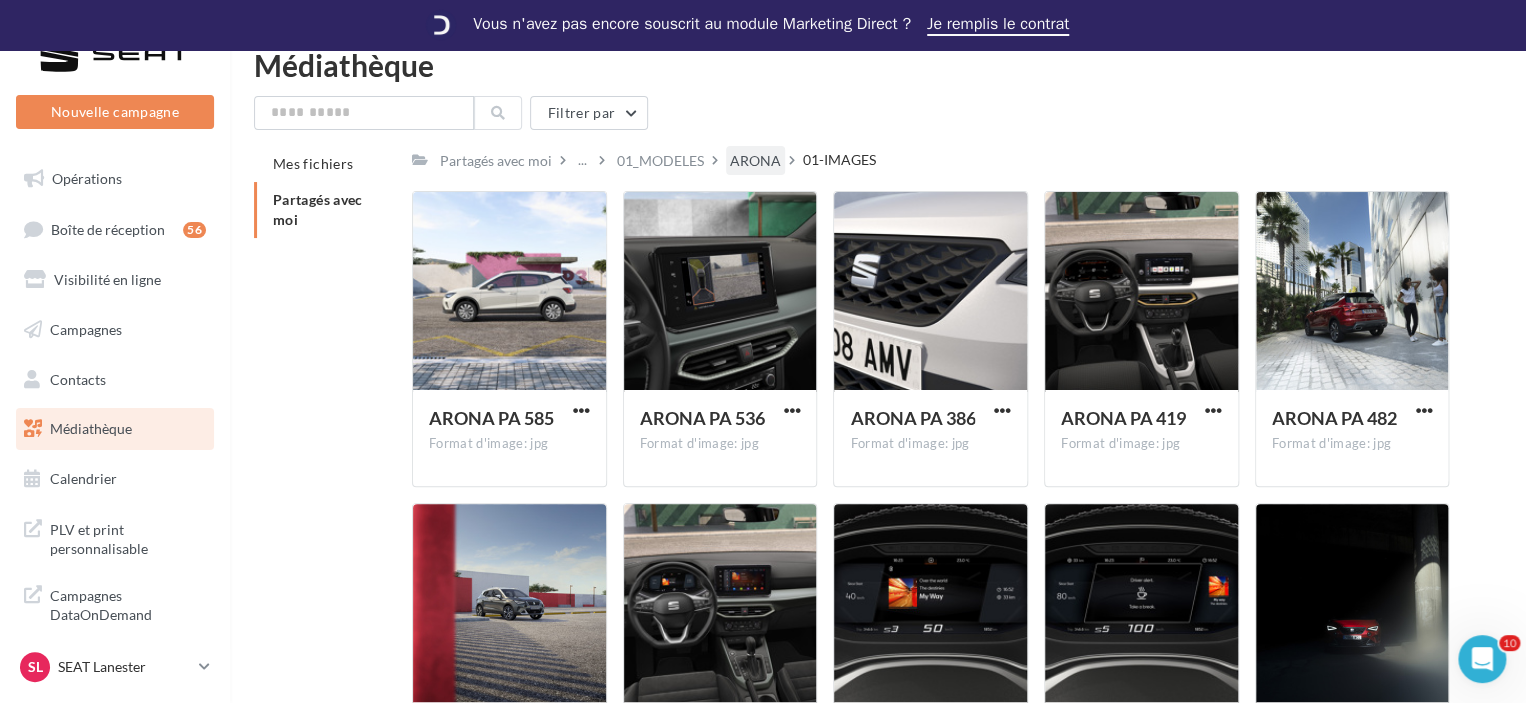 click on "ARONA" at bounding box center (755, 161) 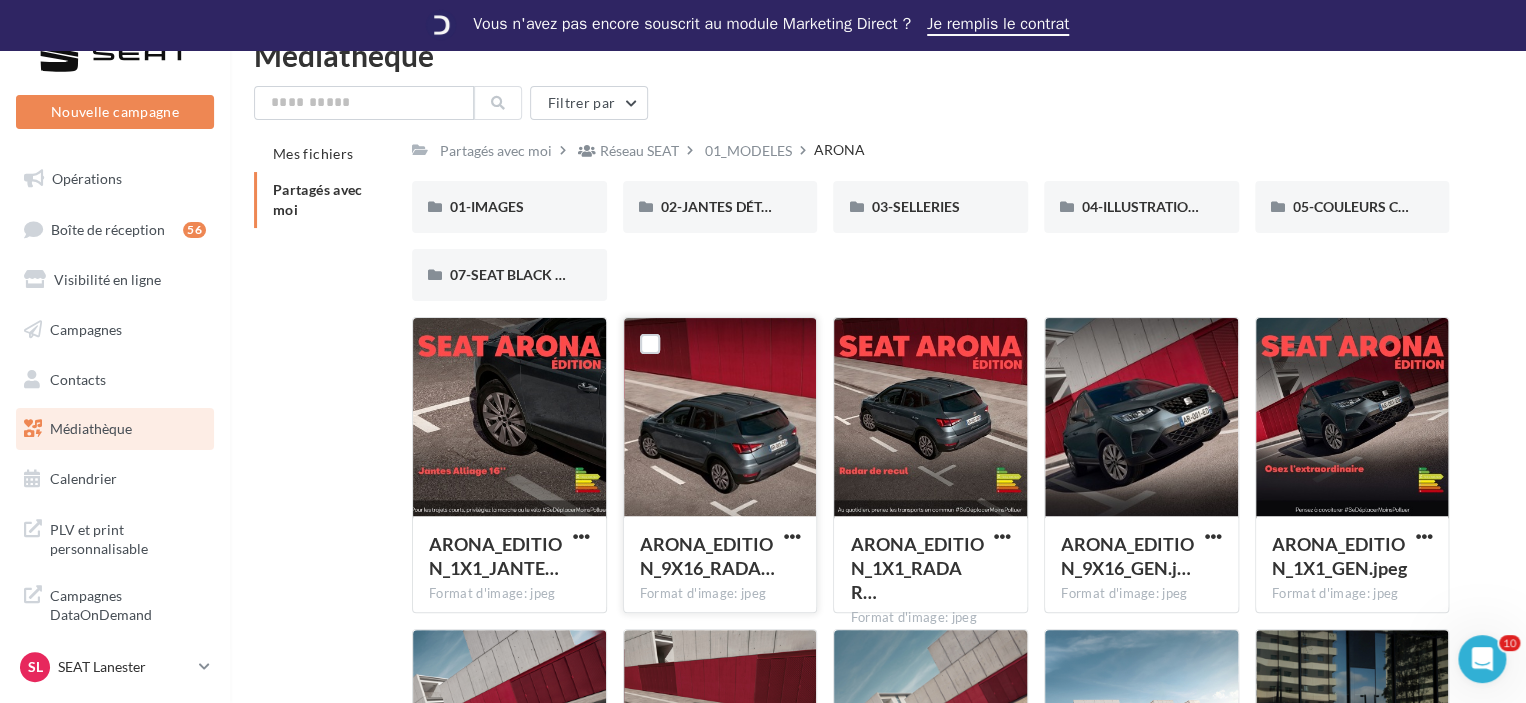 scroll, scrollTop: 0, scrollLeft: 0, axis: both 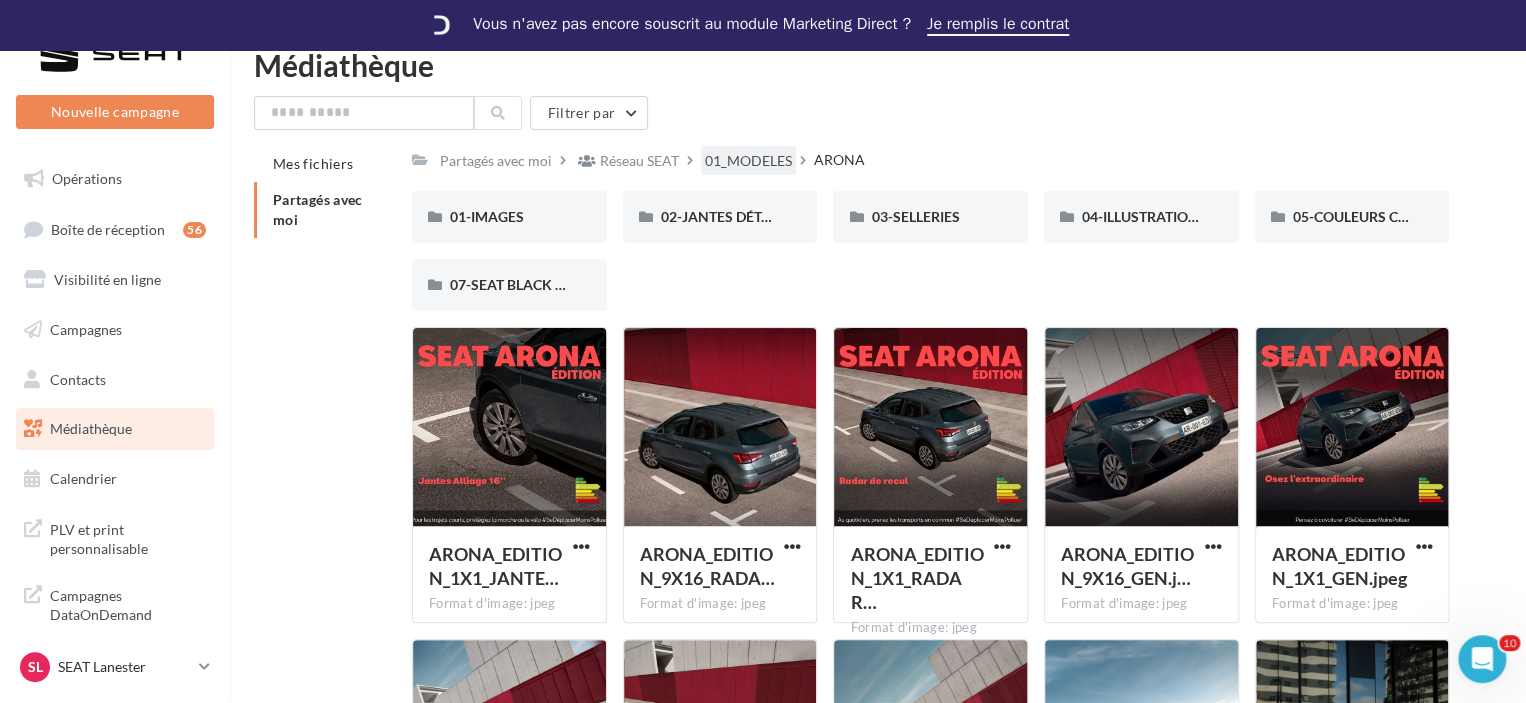click on "01_MODELES" at bounding box center [748, 161] 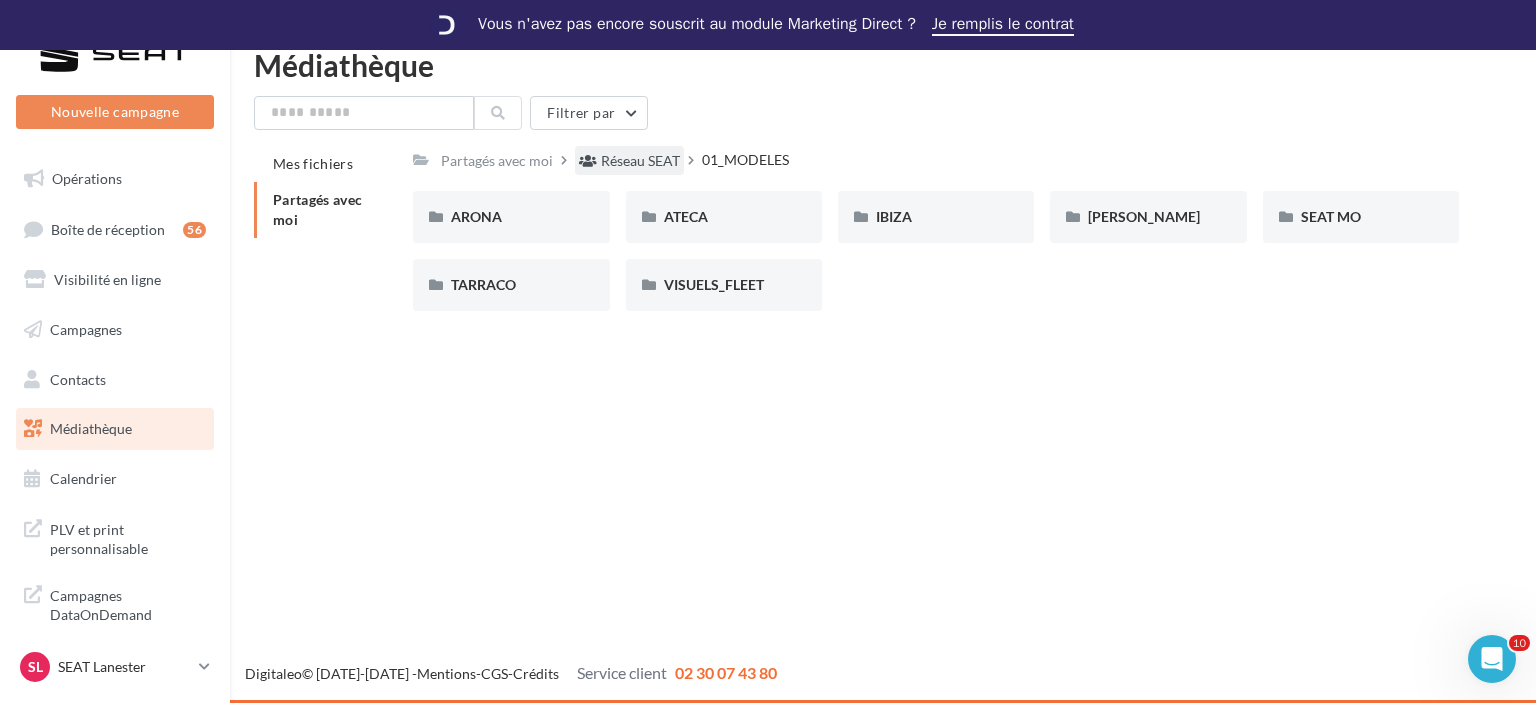 click on "Réseau SEAT" at bounding box center (640, 161) 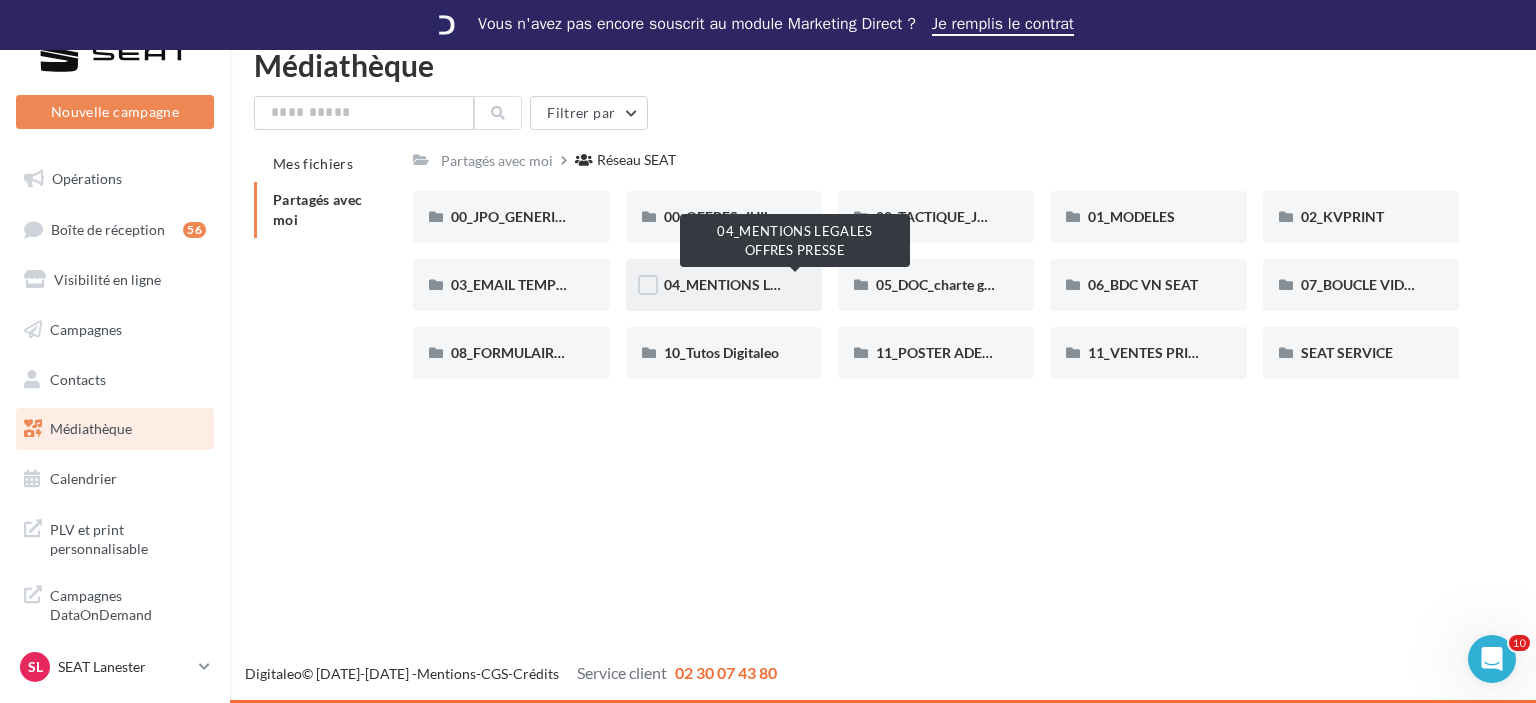 click on "04_MENTIONS LEGALES OFFRES PRESSE" at bounding box center [796, 284] 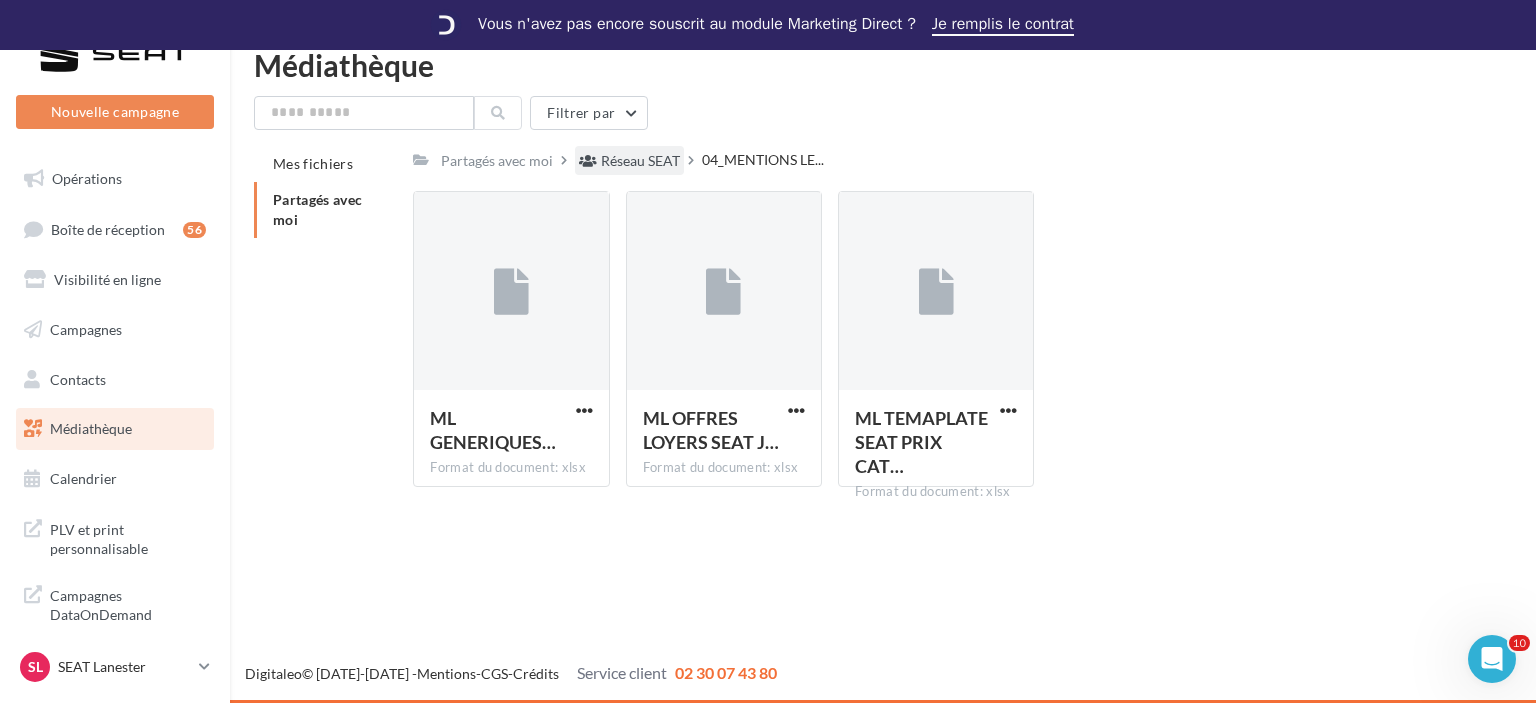 click on "Réseau SEAT" at bounding box center [640, 161] 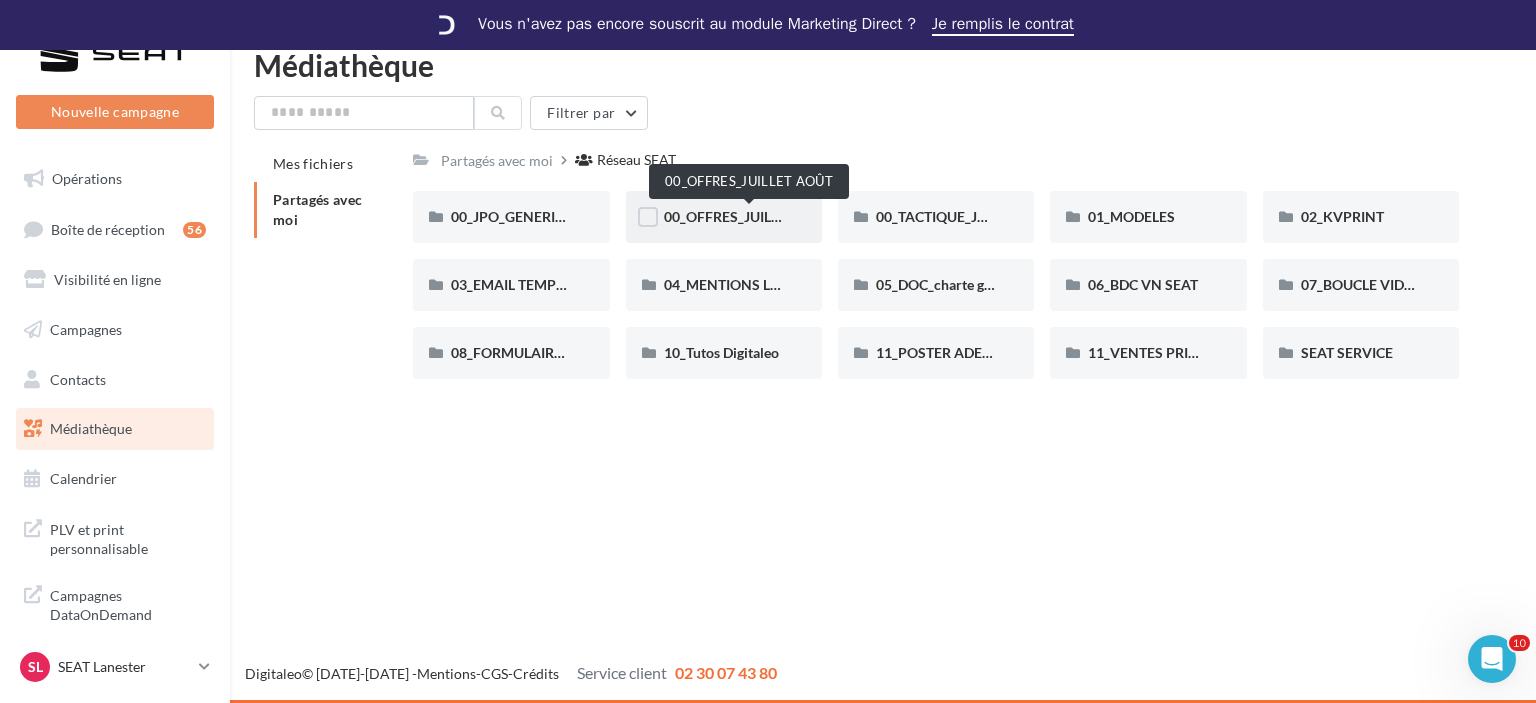 click on "00_OFFRES_JUILLET AOÛT" at bounding box center (750, 216) 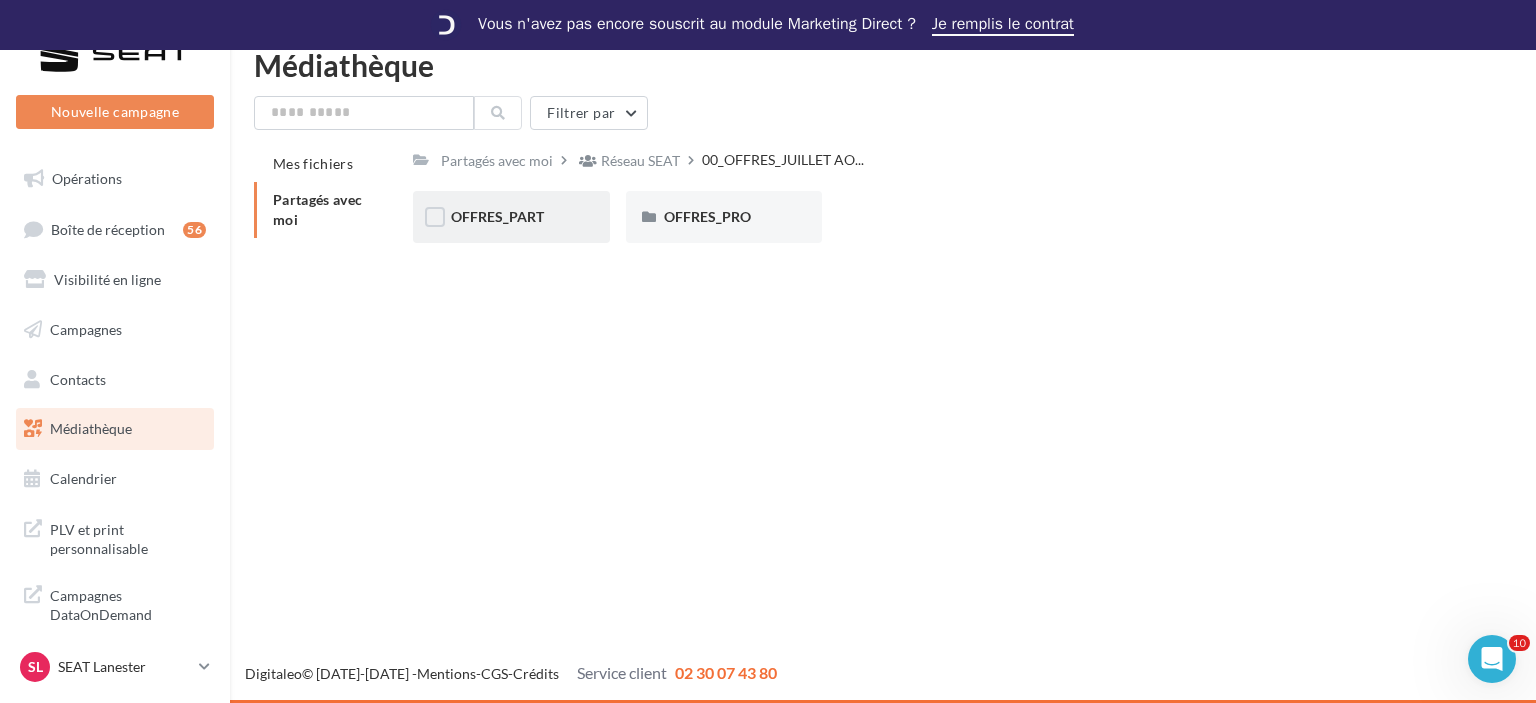 click on "OFFRES_PART" at bounding box center (511, 217) 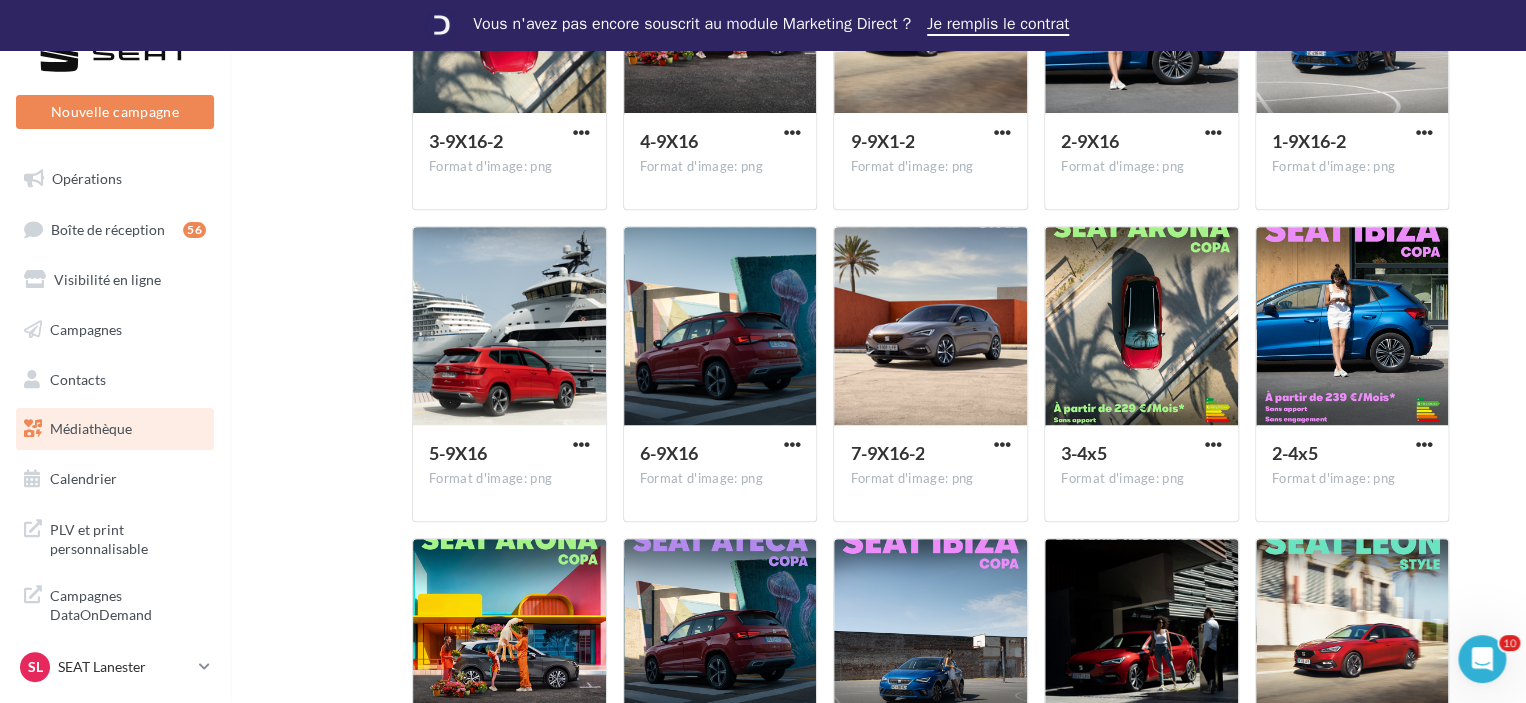 scroll, scrollTop: 400, scrollLeft: 0, axis: vertical 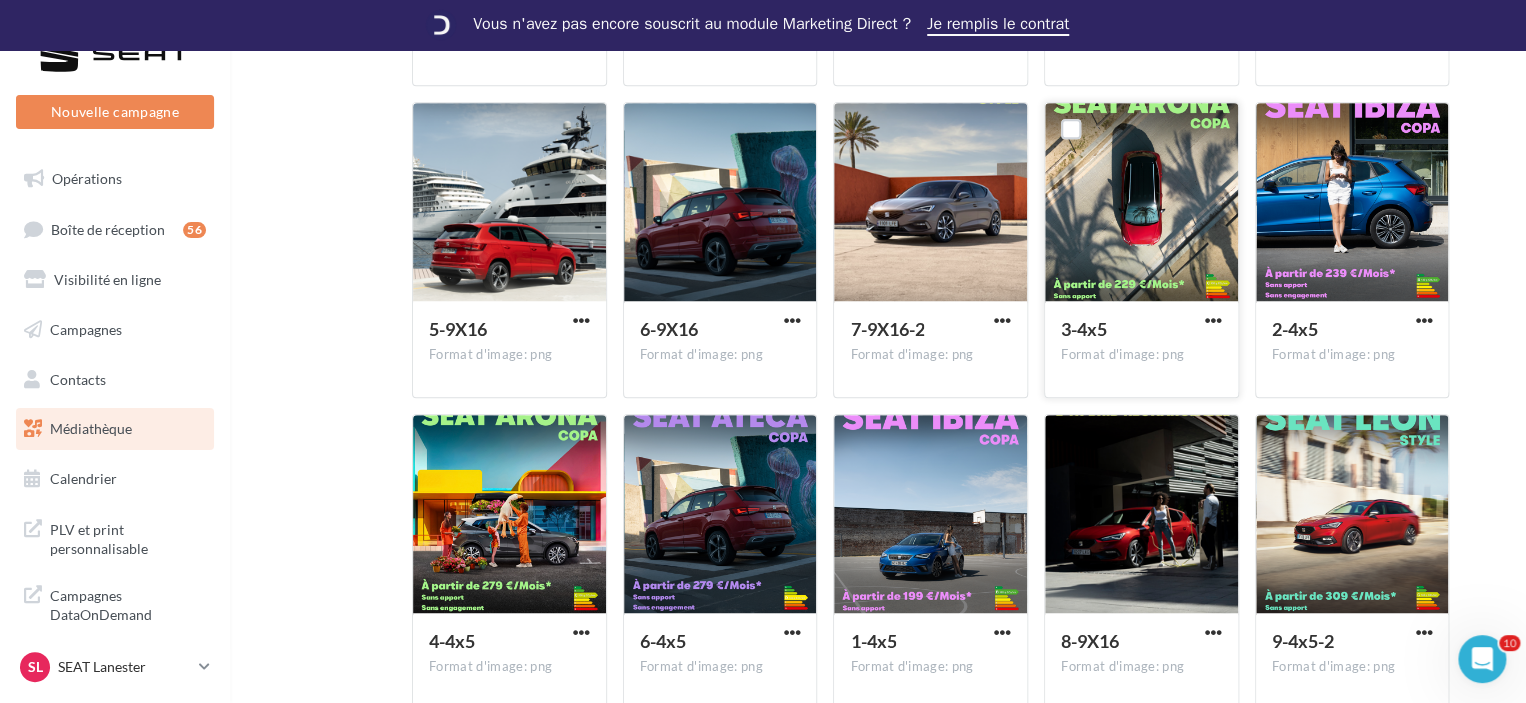click on "3-4x5  Format d'image: png" at bounding box center (1141, 348) 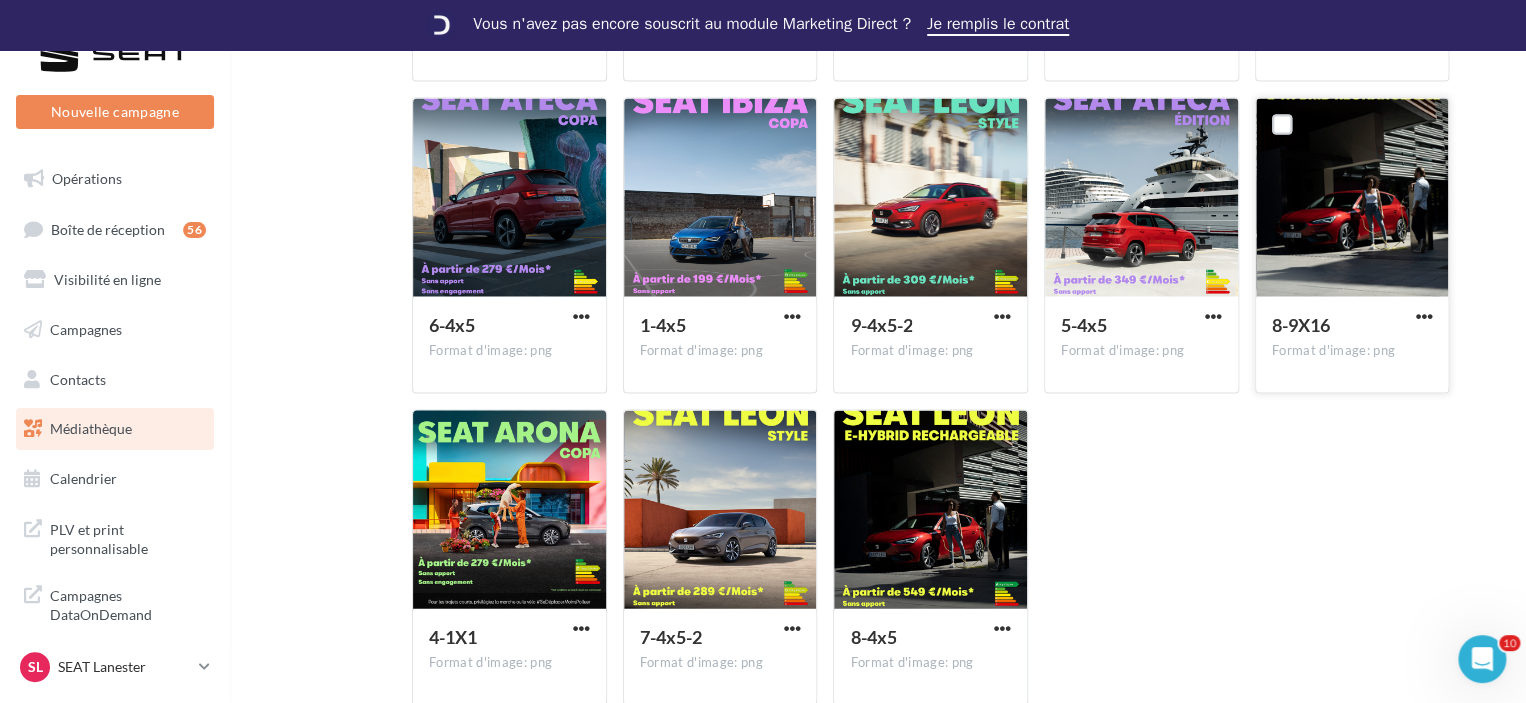 scroll, scrollTop: 2000, scrollLeft: 0, axis: vertical 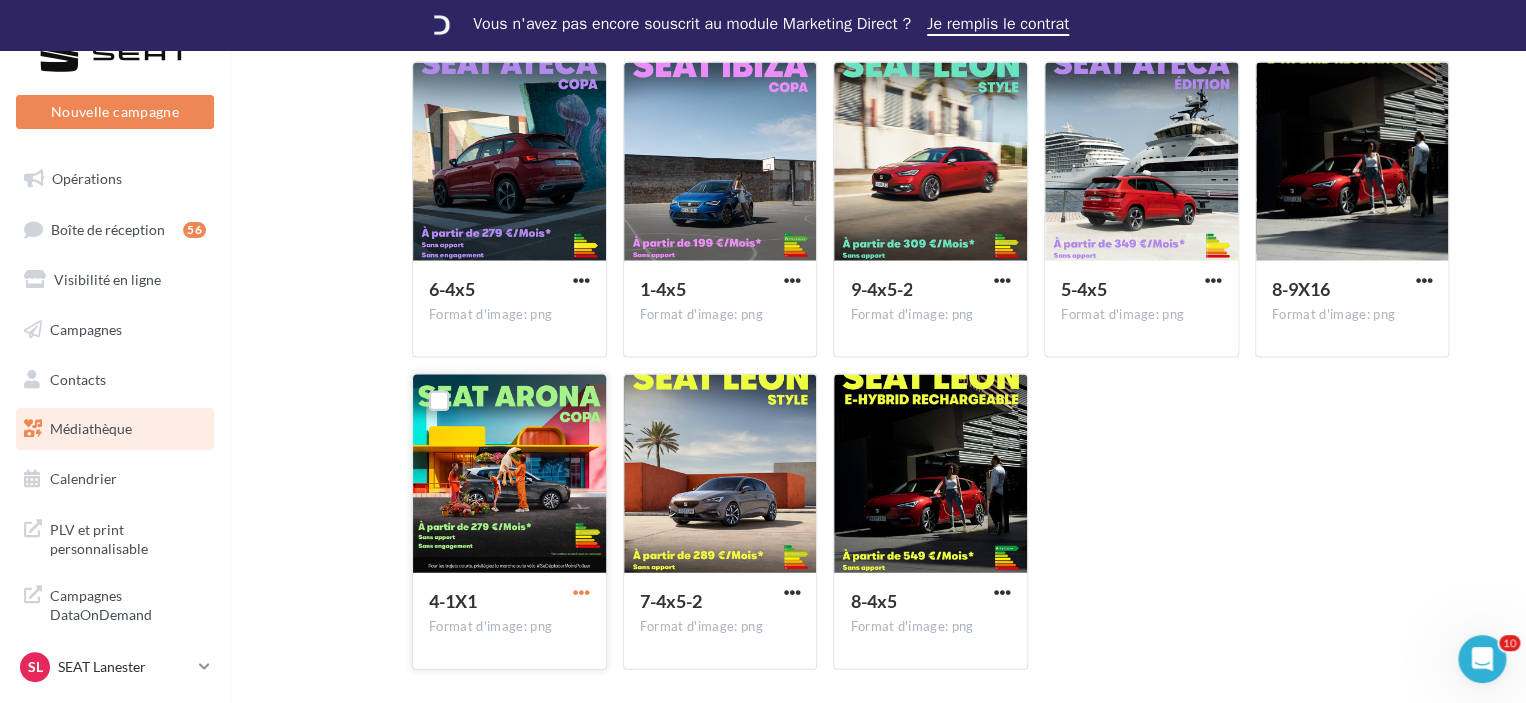 click at bounding box center [581, 592] 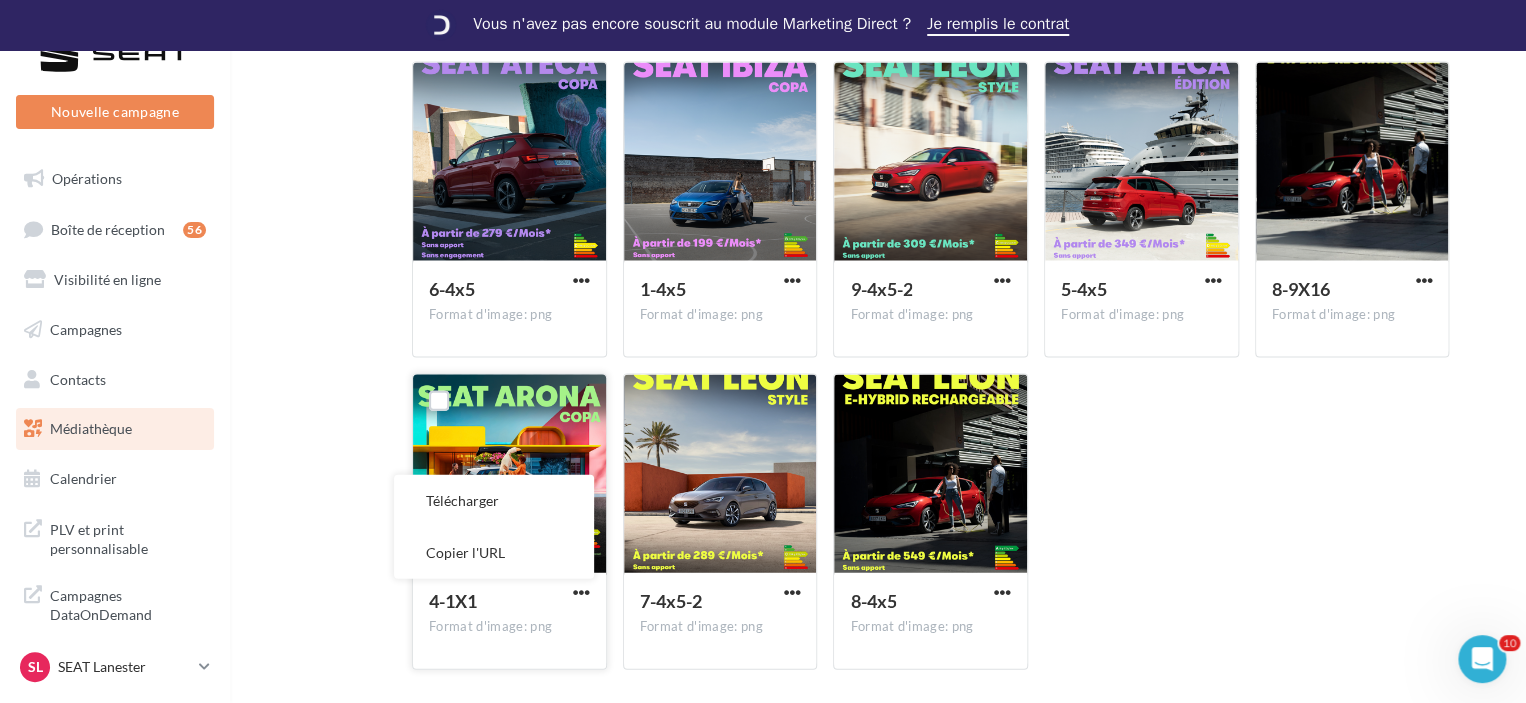 click on "Télécharger" at bounding box center [494, 501] 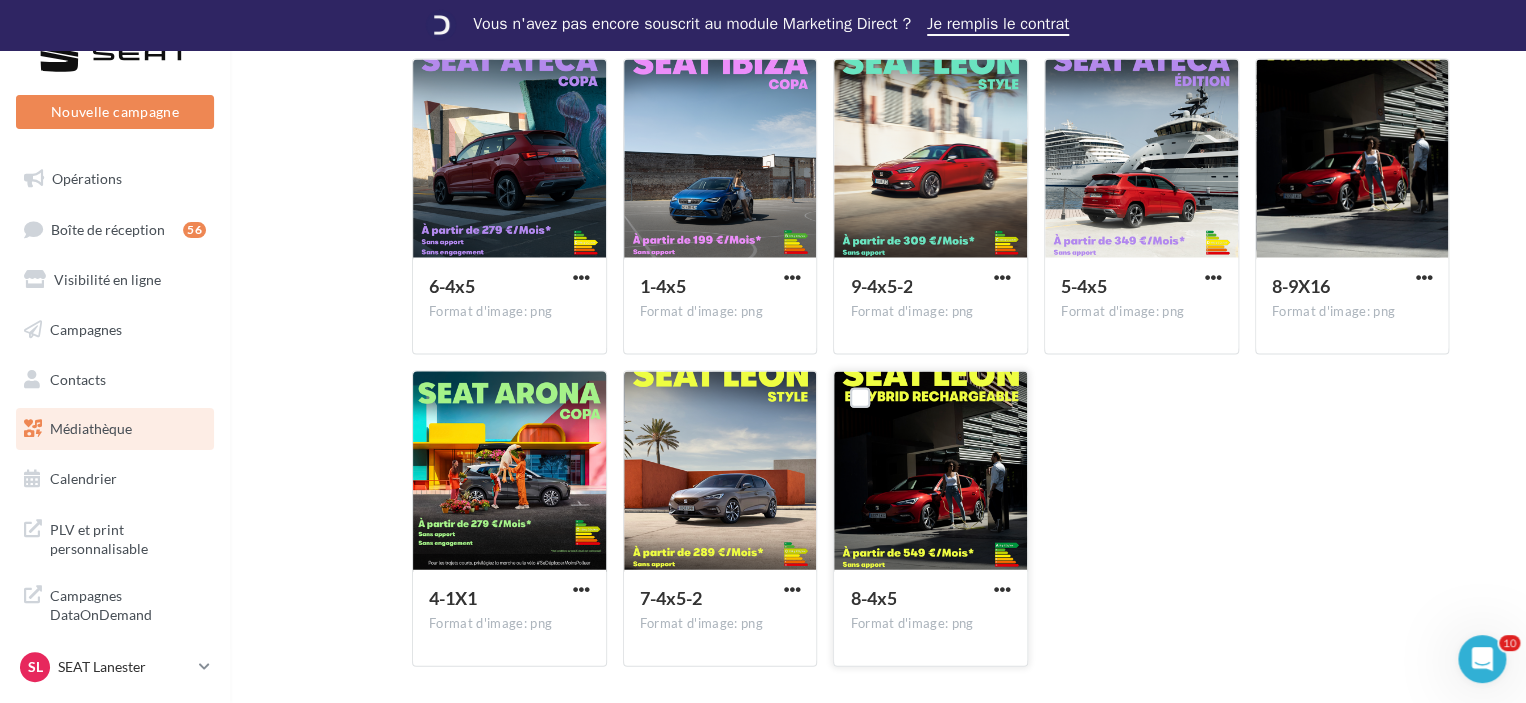 scroll, scrollTop: 1968, scrollLeft: 0, axis: vertical 